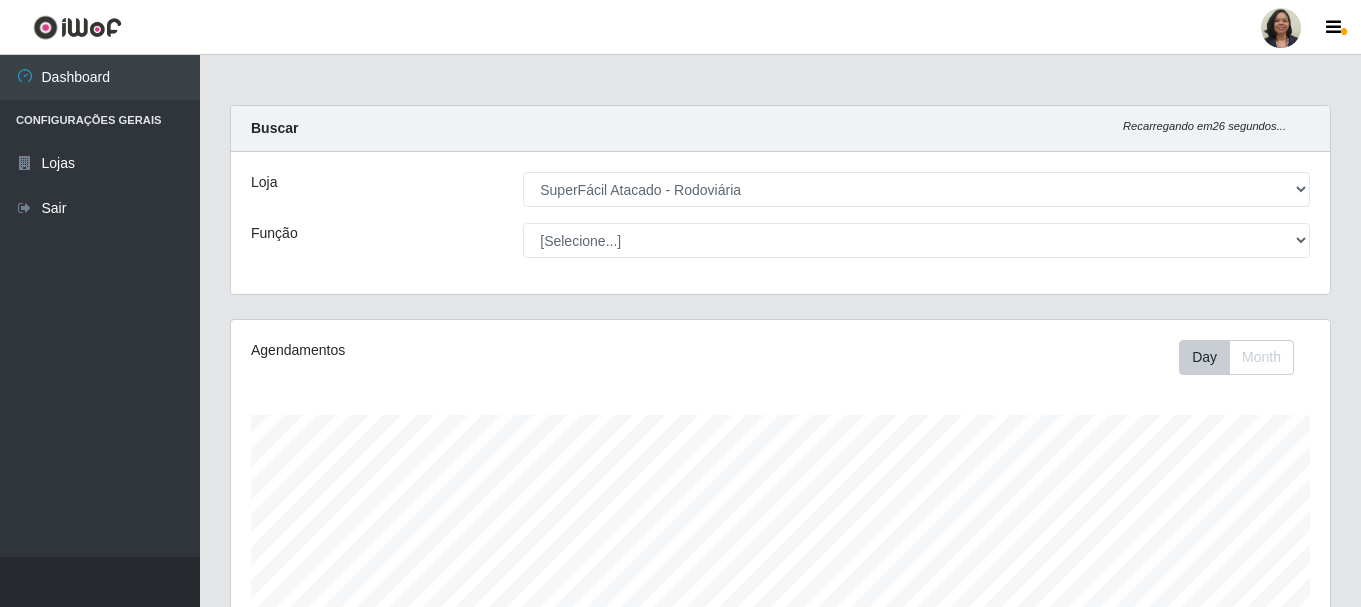 select on "400" 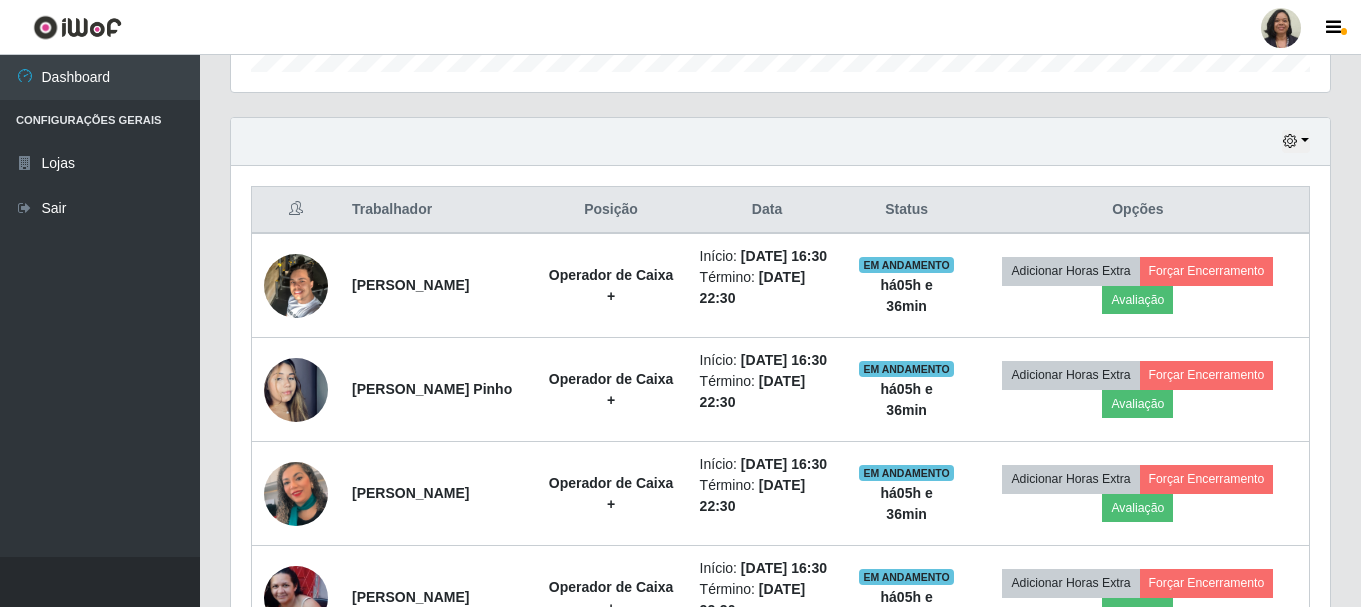 scroll, scrollTop: 999585, scrollLeft: 998901, axis: both 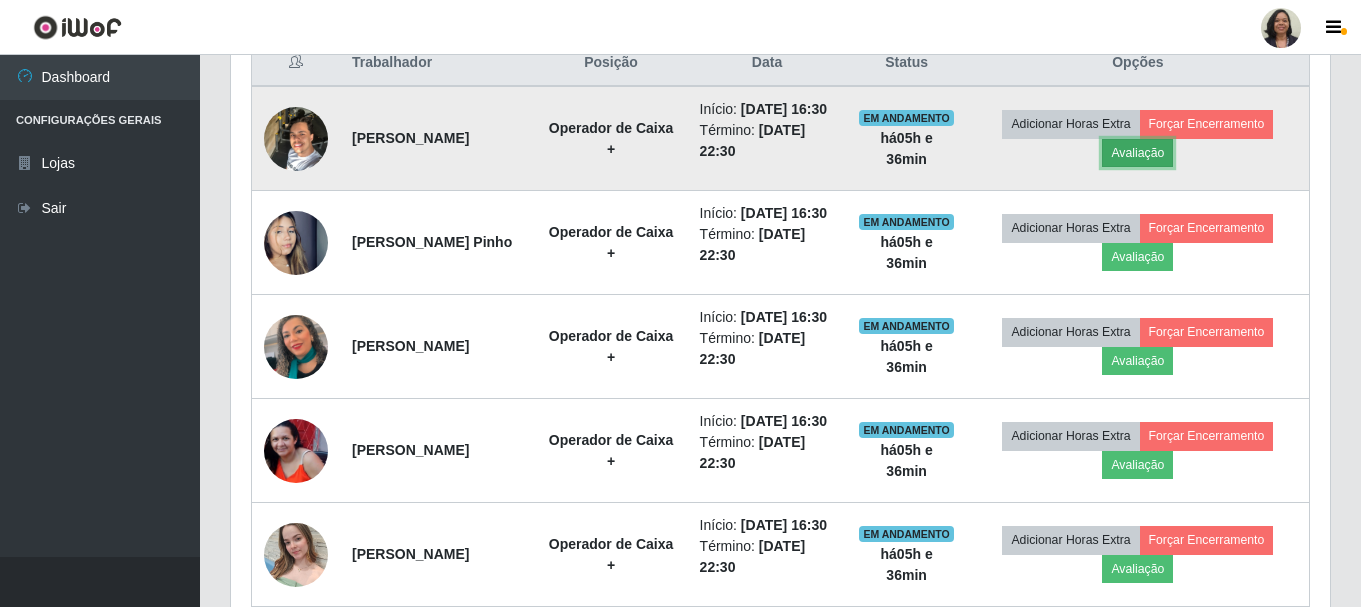 click on "Avaliação" at bounding box center [1137, 153] 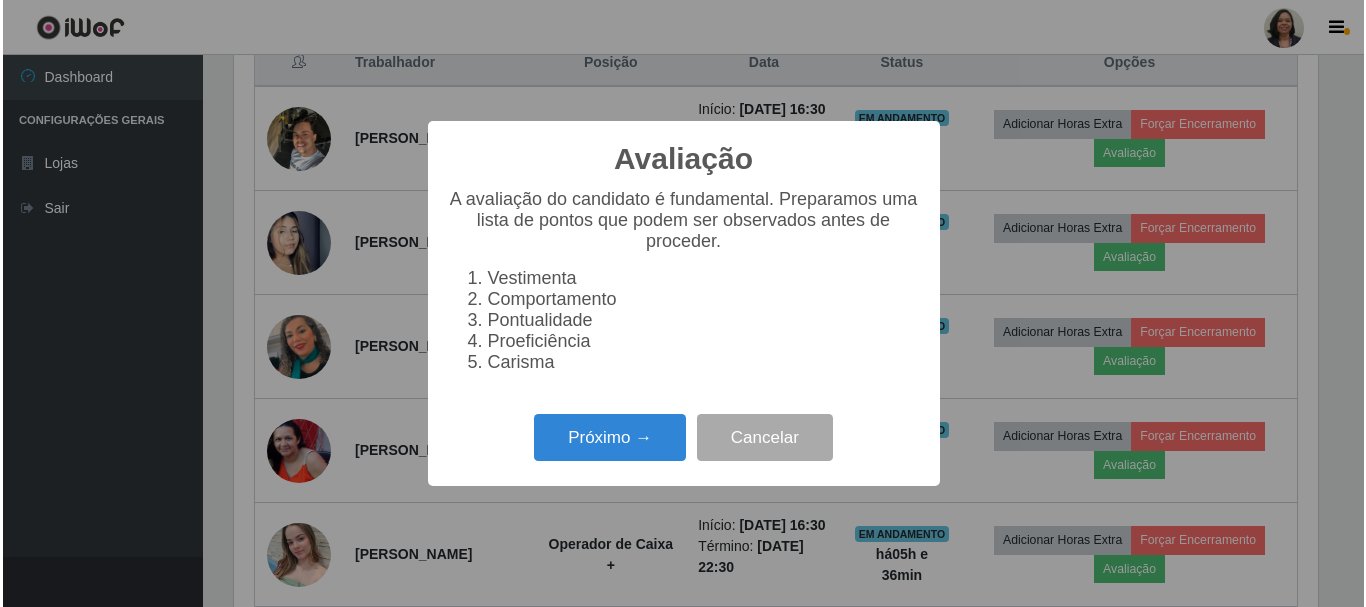 scroll, scrollTop: 999585, scrollLeft: 998911, axis: both 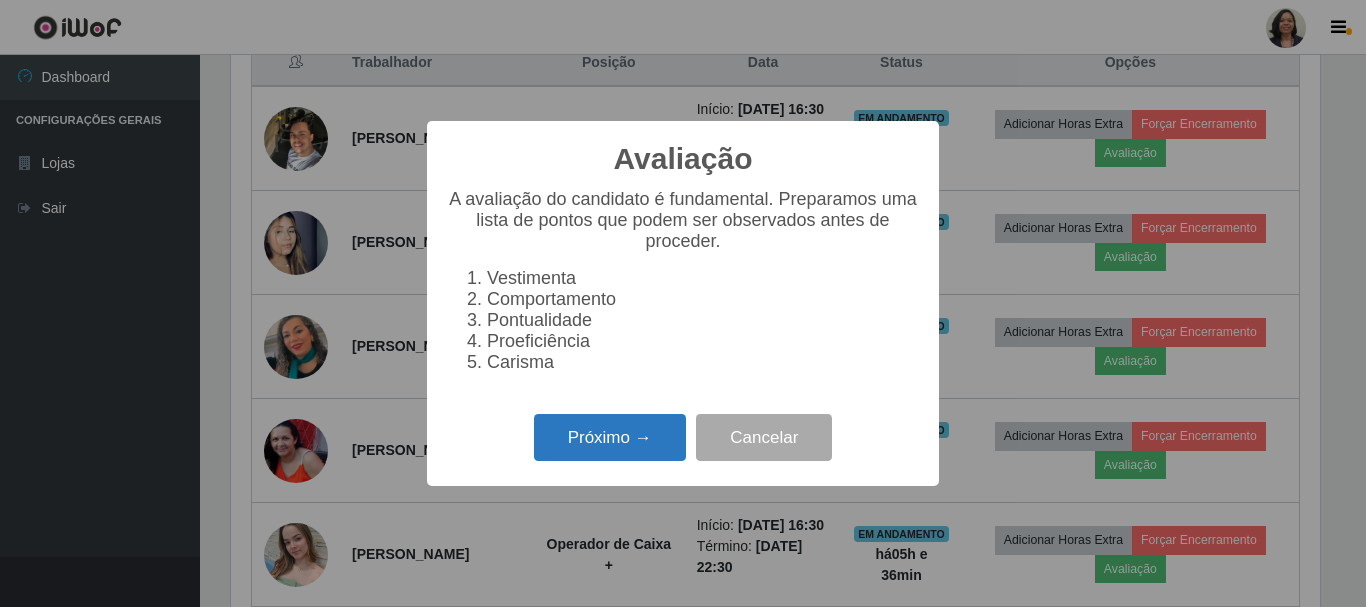 click on "Próximo →" at bounding box center (610, 437) 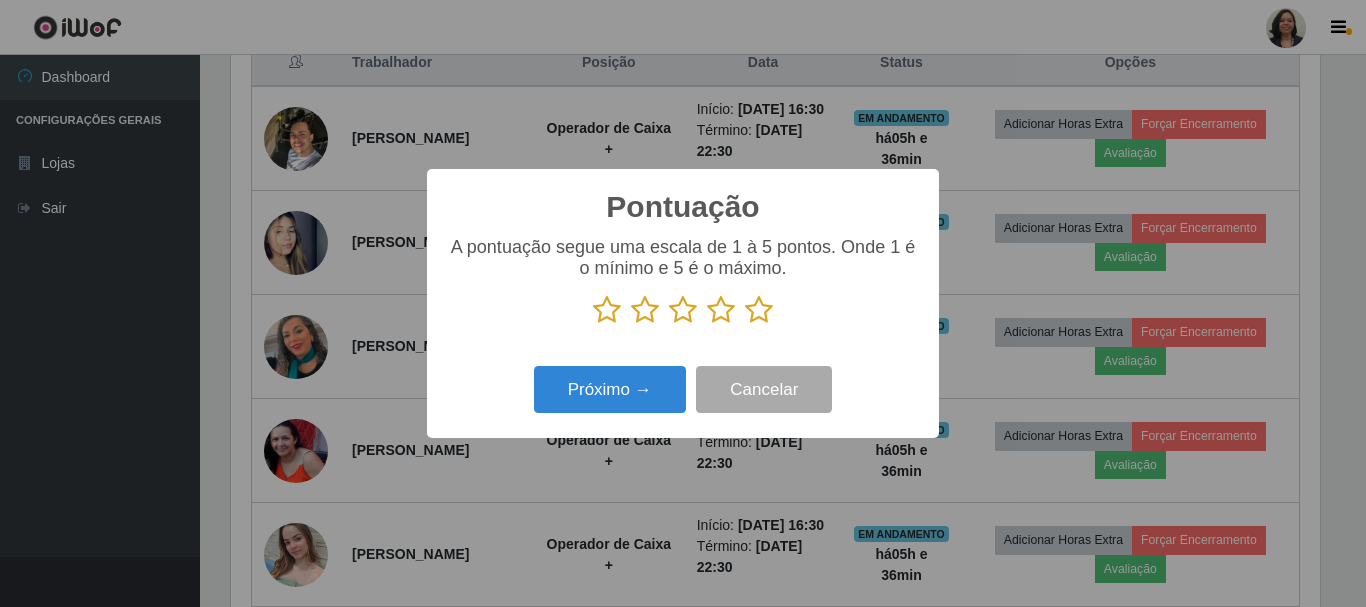 scroll, scrollTop: 999585, scrollLeft: 998911, axis: both 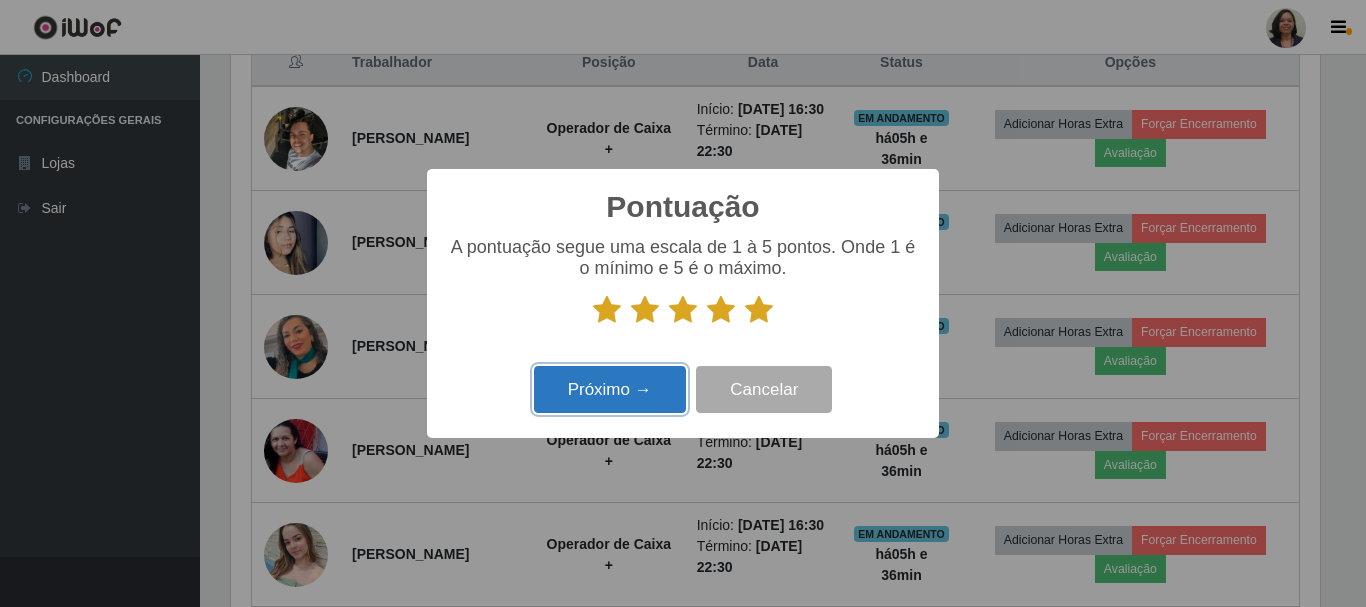 click on "Próximo →" at bounding box center [610, 389] 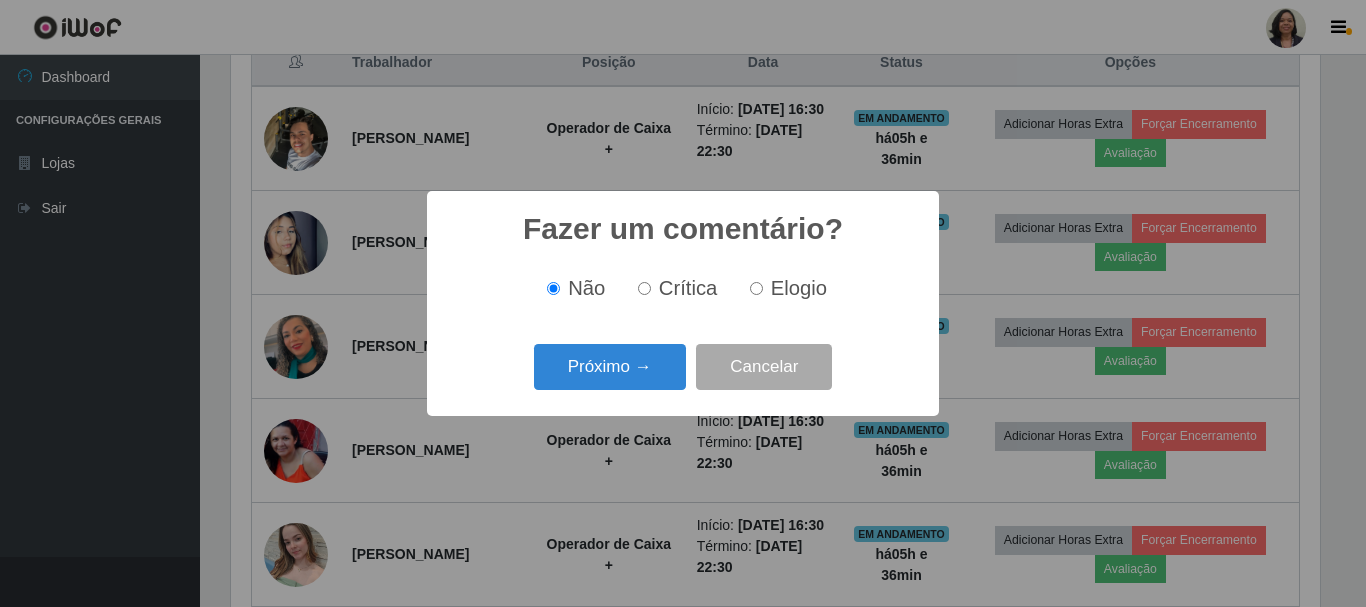 click on "Próximo →" at bounding box center [610, 367] 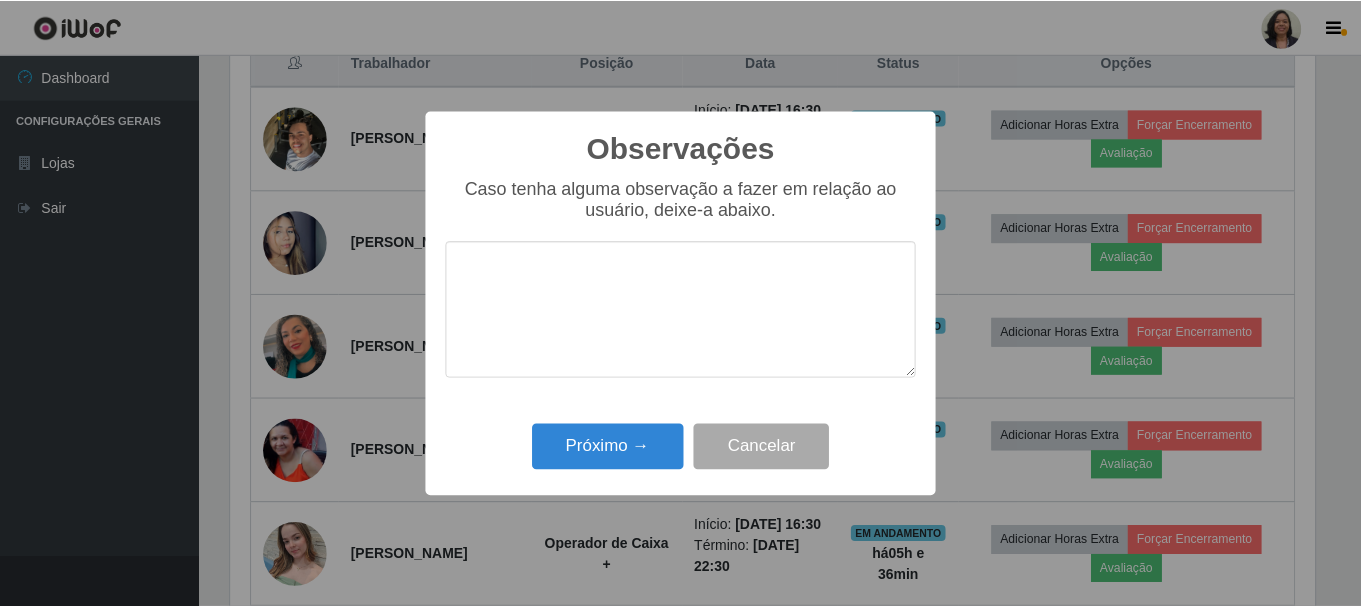 scroll, scrollTop: 999585, scrollLeft: 998911, axis: both 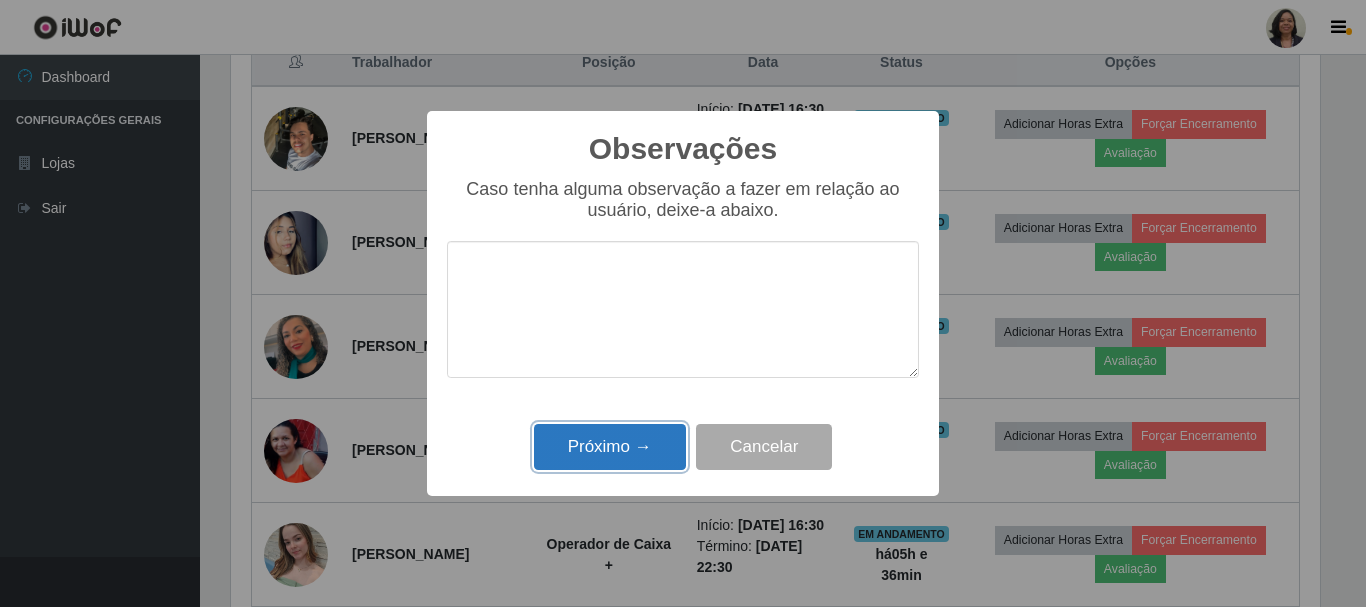 click on "Próximo →" at bounding box center (610, 447) 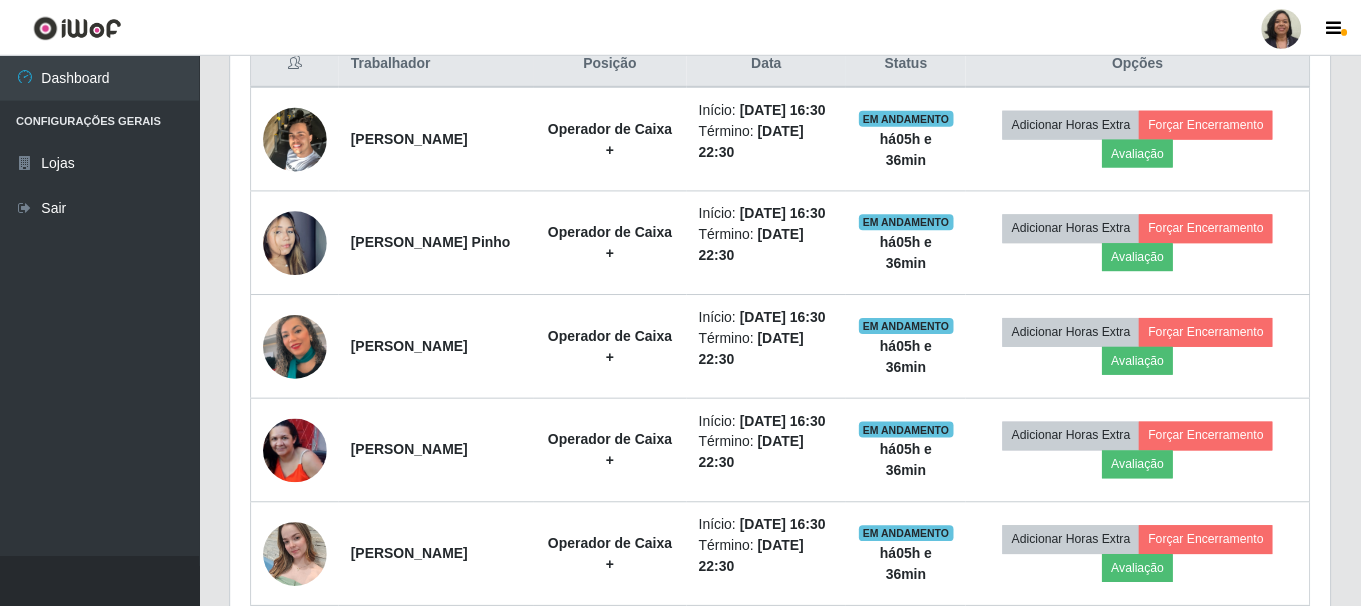 scroll, scrollTop: 999585, scrollLeft: 998901, axis: both 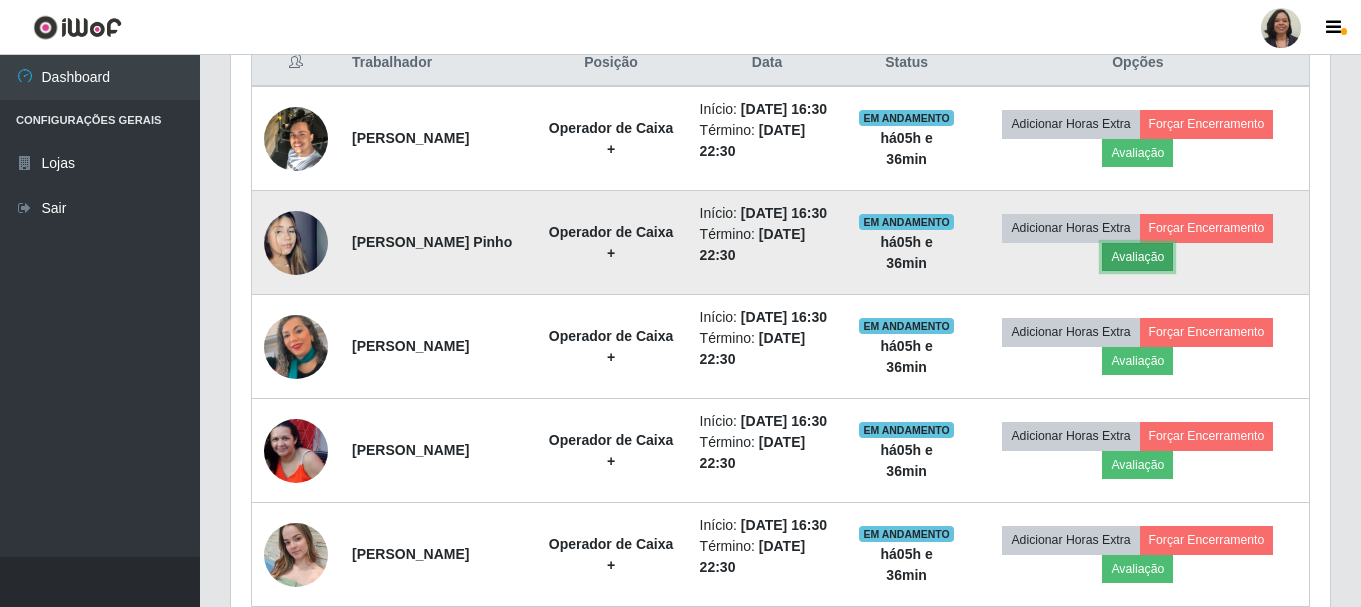 click on "Avaliação" at bounding box center [1137, 257] 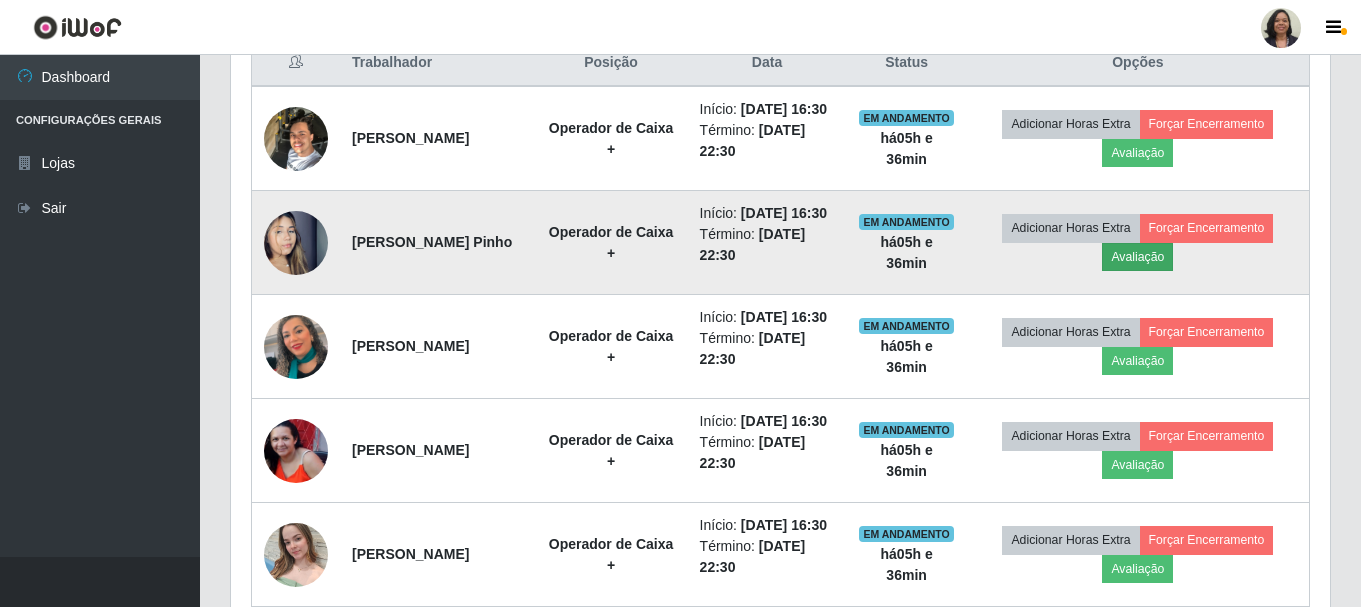 scroll, scrollTop: 999585, scrollLeft: 998911, axis: both 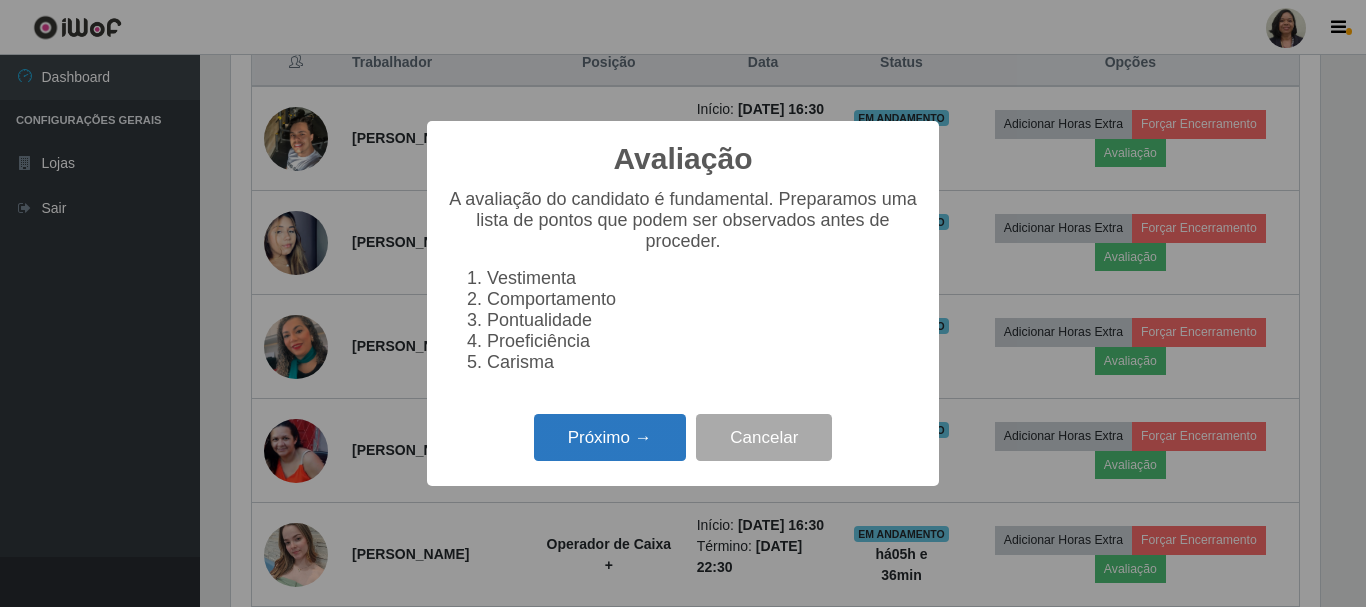 click on "Próximo →" at bounding box center [610, 437] 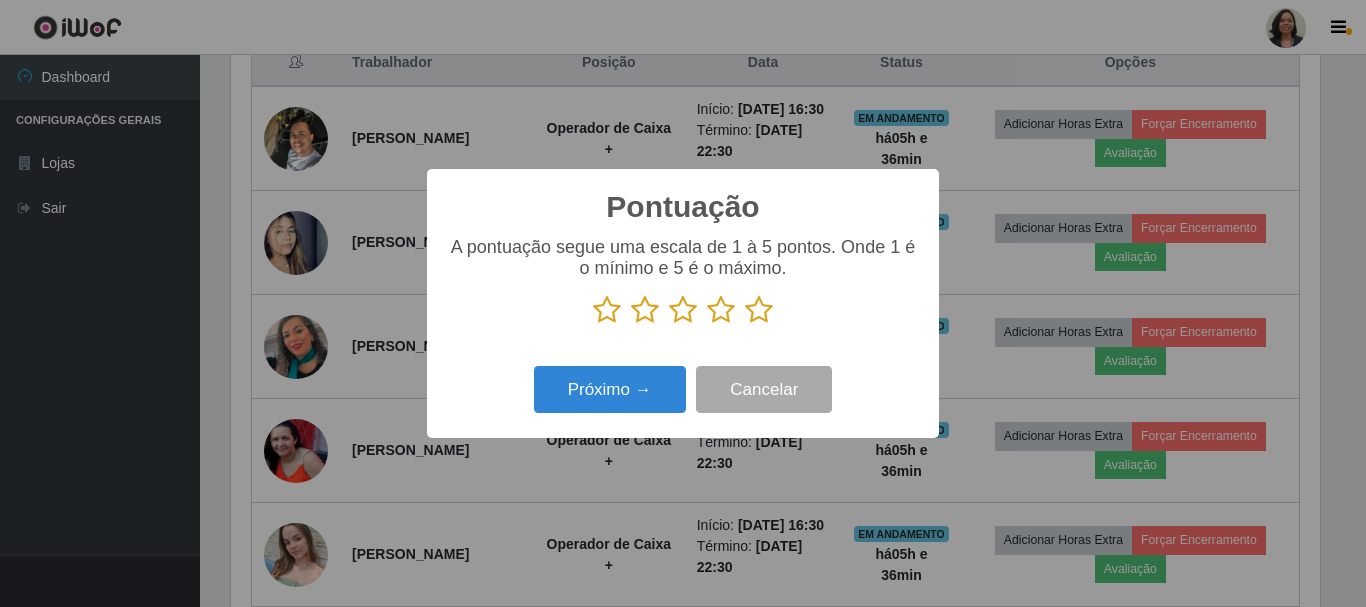 click at bounding box center (759, 310) 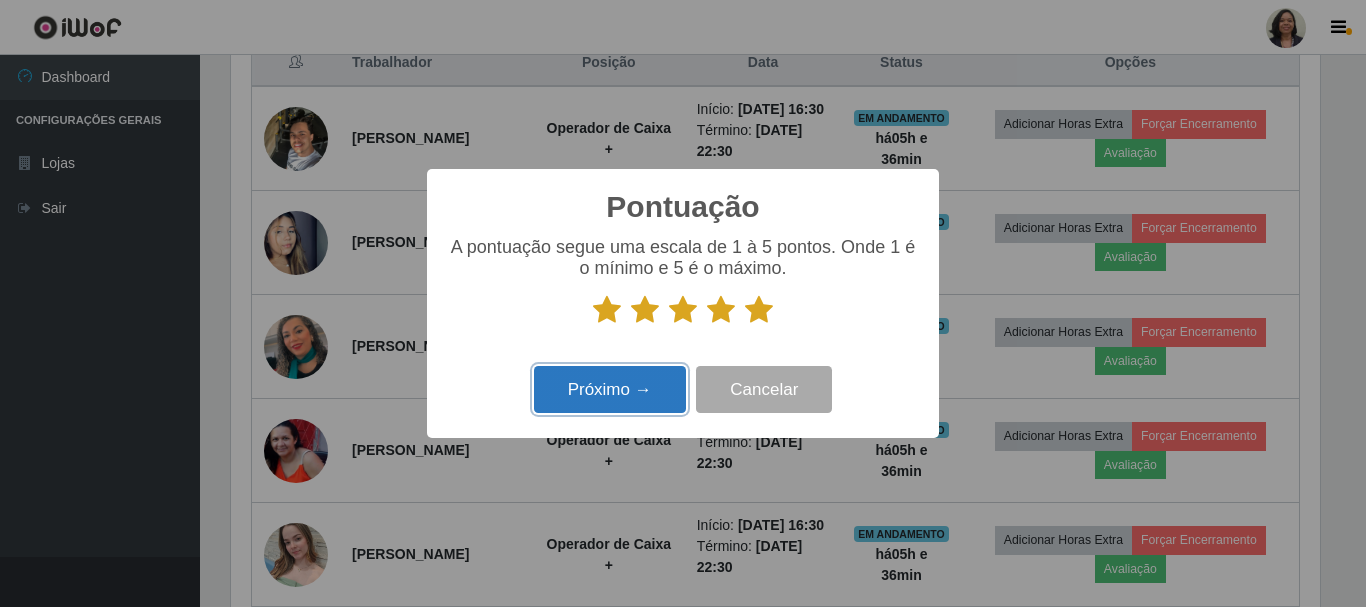 click on "Próximo →" at bounding box center [610, 389] 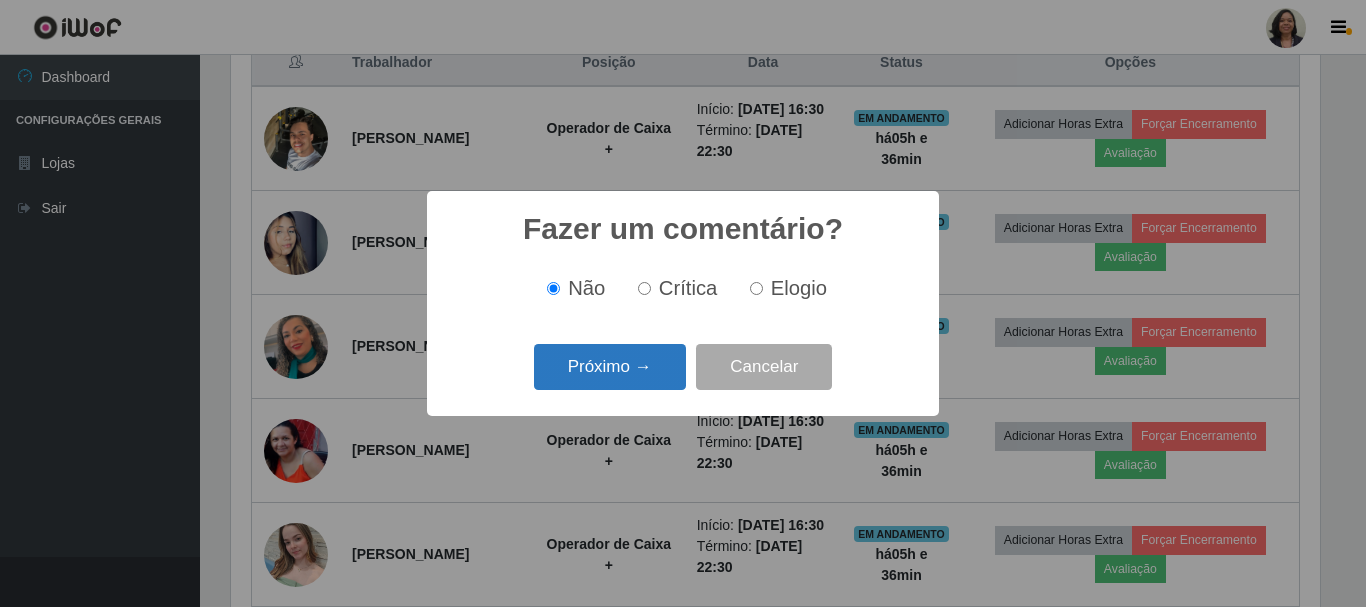 click on "Próximo →" at bounding box center [610, 367] 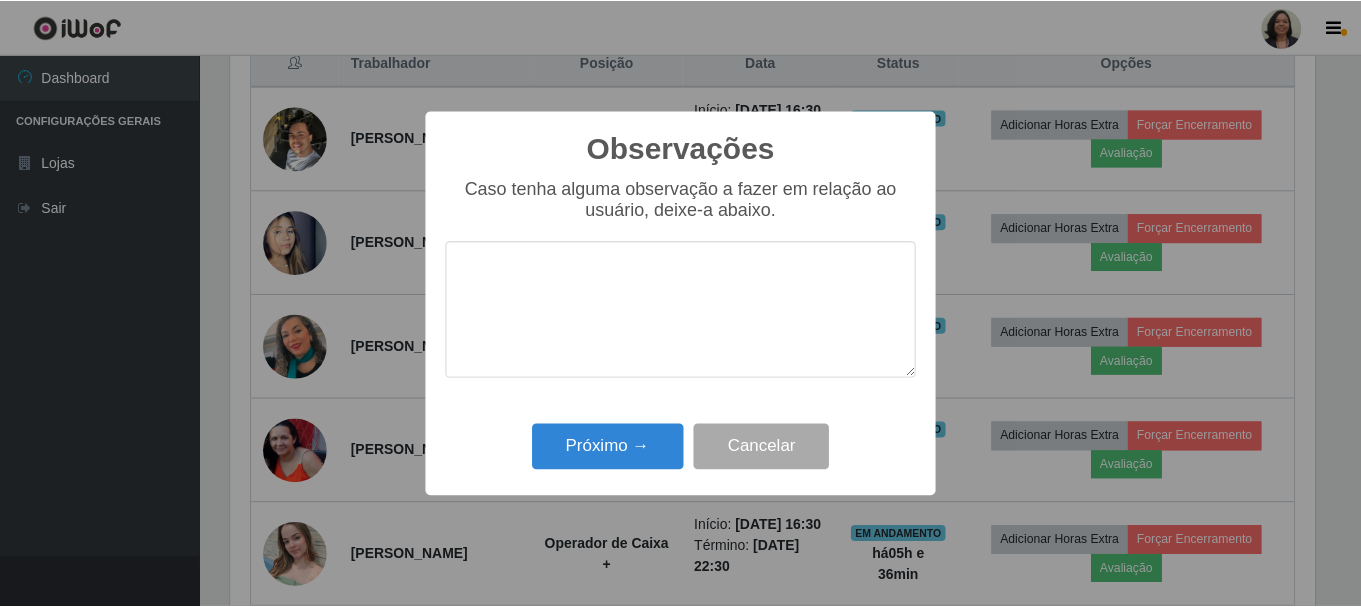 scroll, scrollTop: 999585, scrollLeft: 998911, axis: both 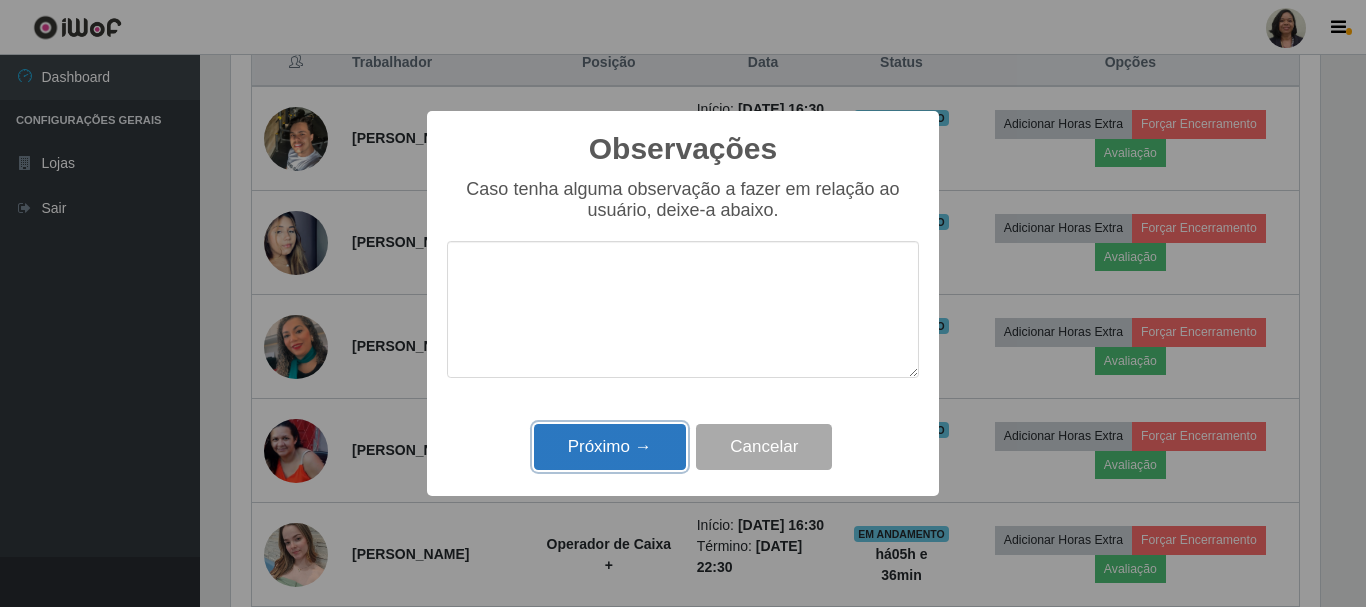 click on "Próximo →" at bounding box center [610, 447] 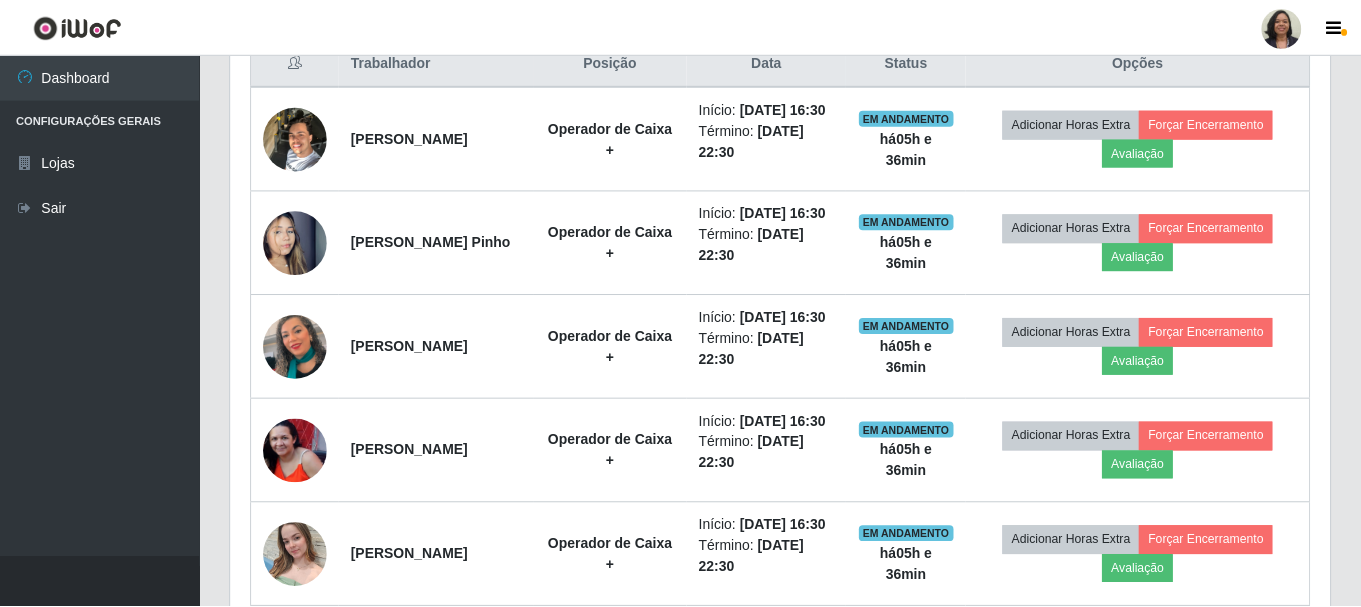 scroll, scrollTop: 999585, scrollLeft: 998901, axis: both 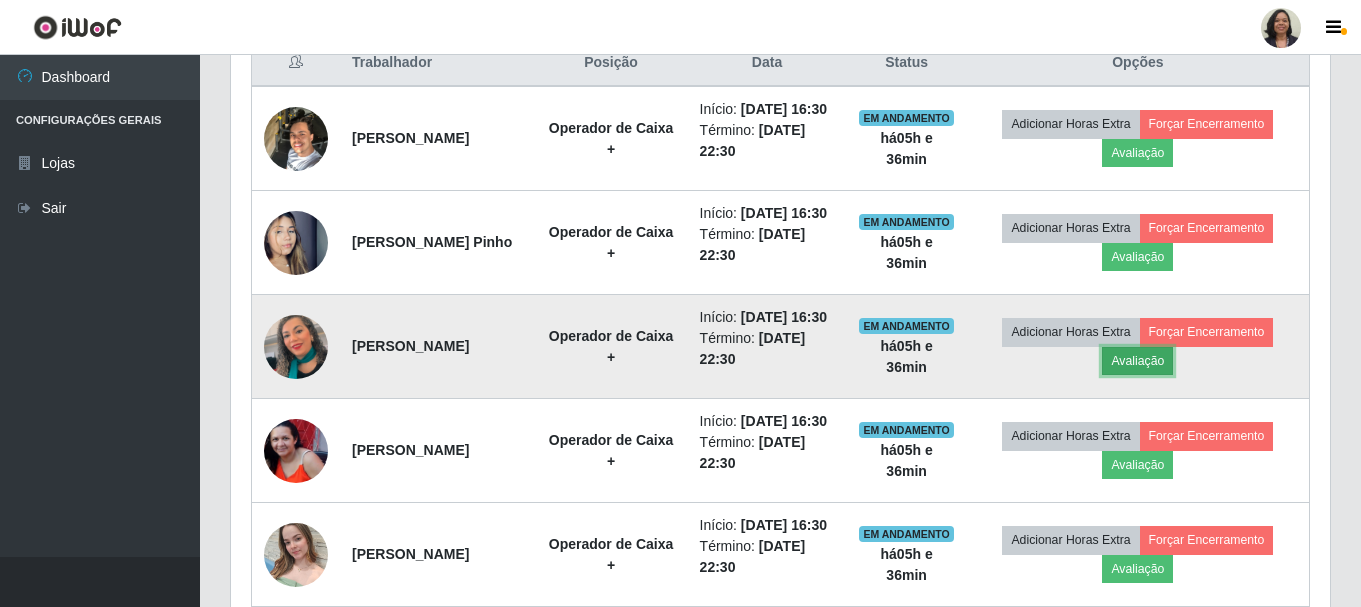 click on "Avaliação" at bounding box center (1137, 361) 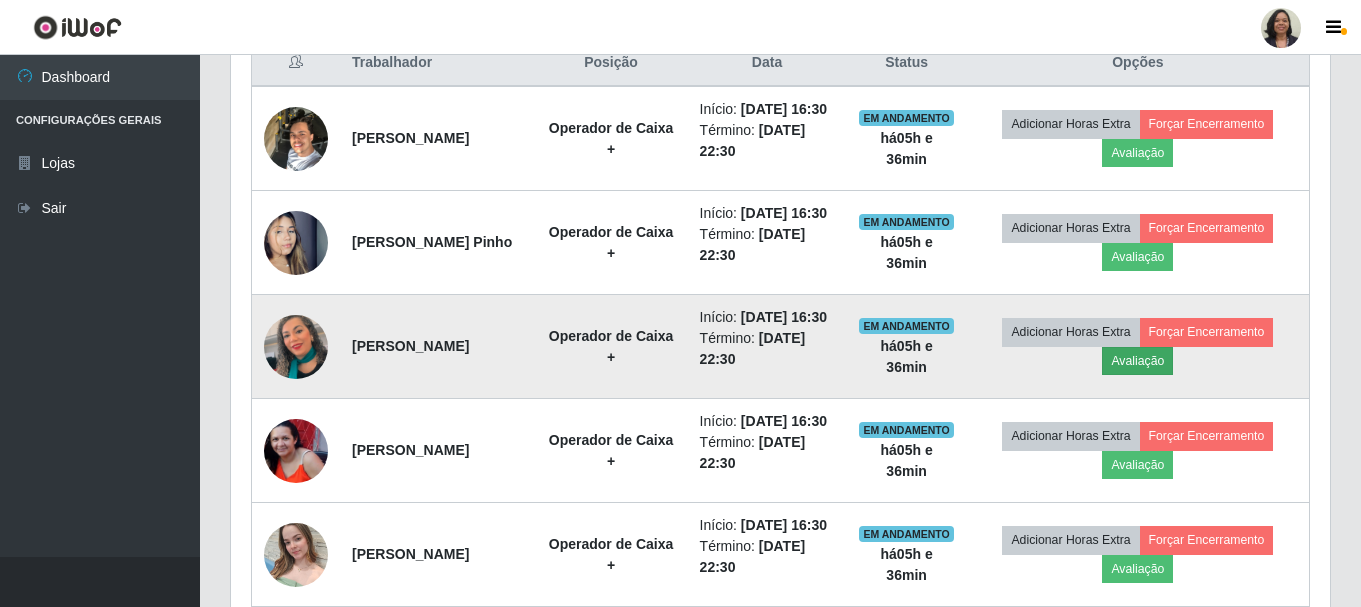scroll, scrollTop: 999585, scrollLeft: 998911, axis: both 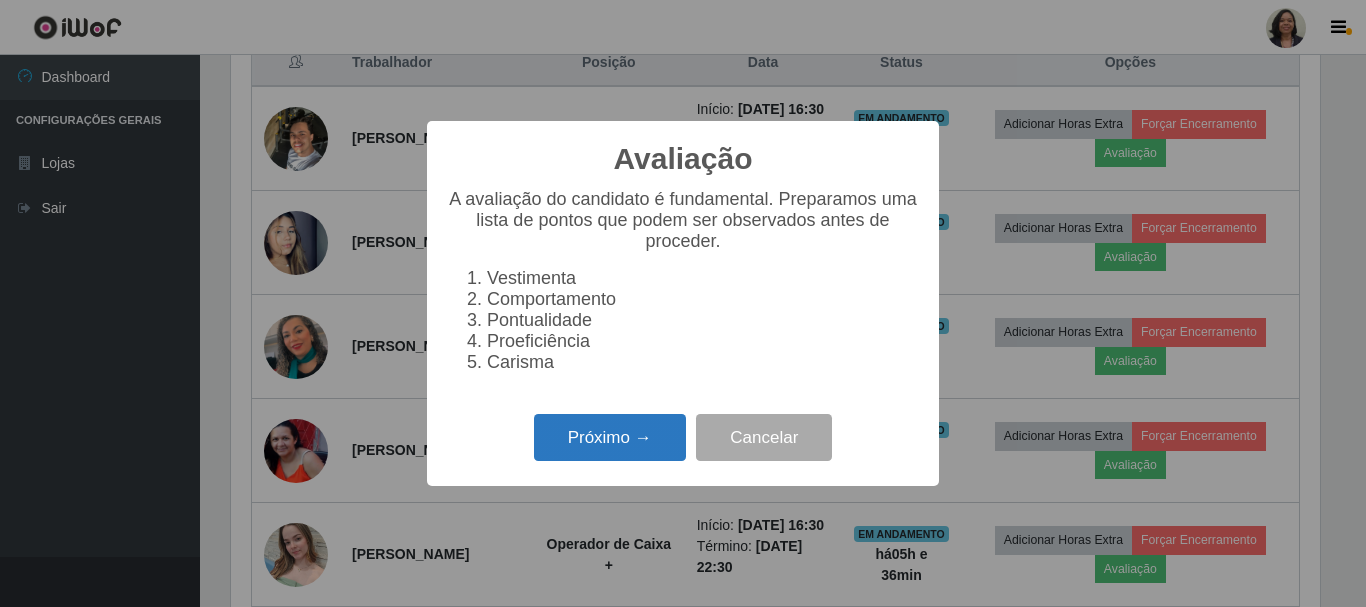 click on "Próximo →" at bounding box center [610, 437] 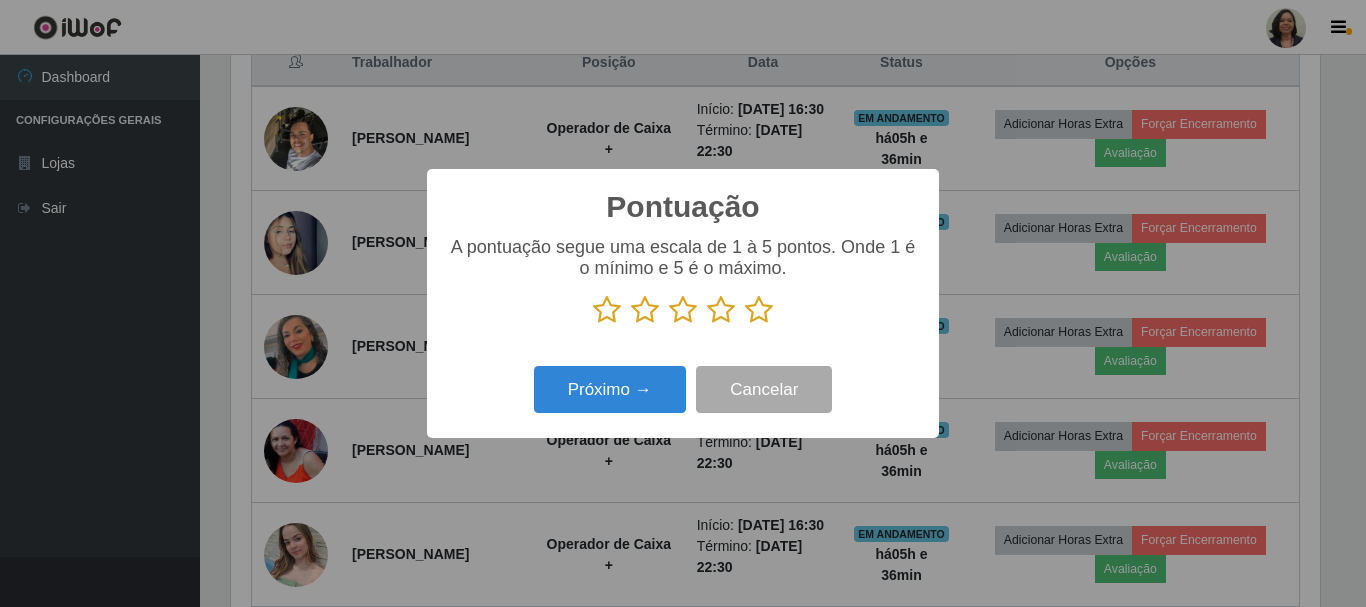 scroll, scrollTop: 999585, scrollLeft: 998911, axis: both 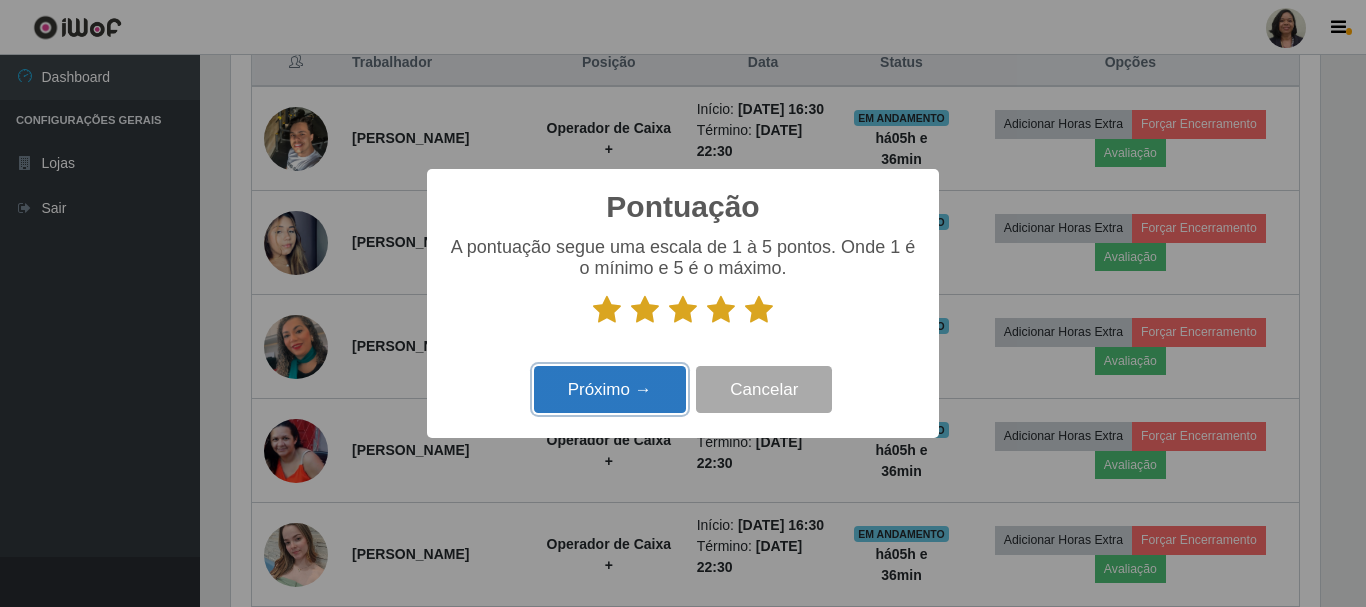 click on "Próximo →" at bounding box center (610, 389) 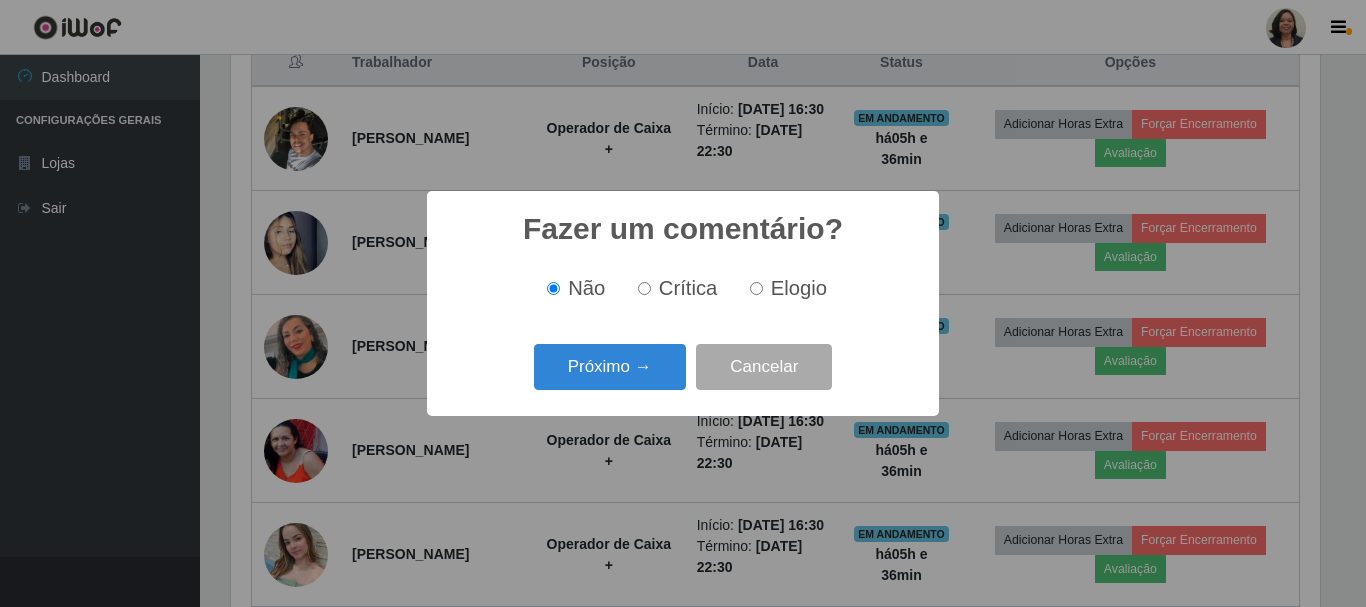 click on "Próximo →" at bounding box center [610, 367] 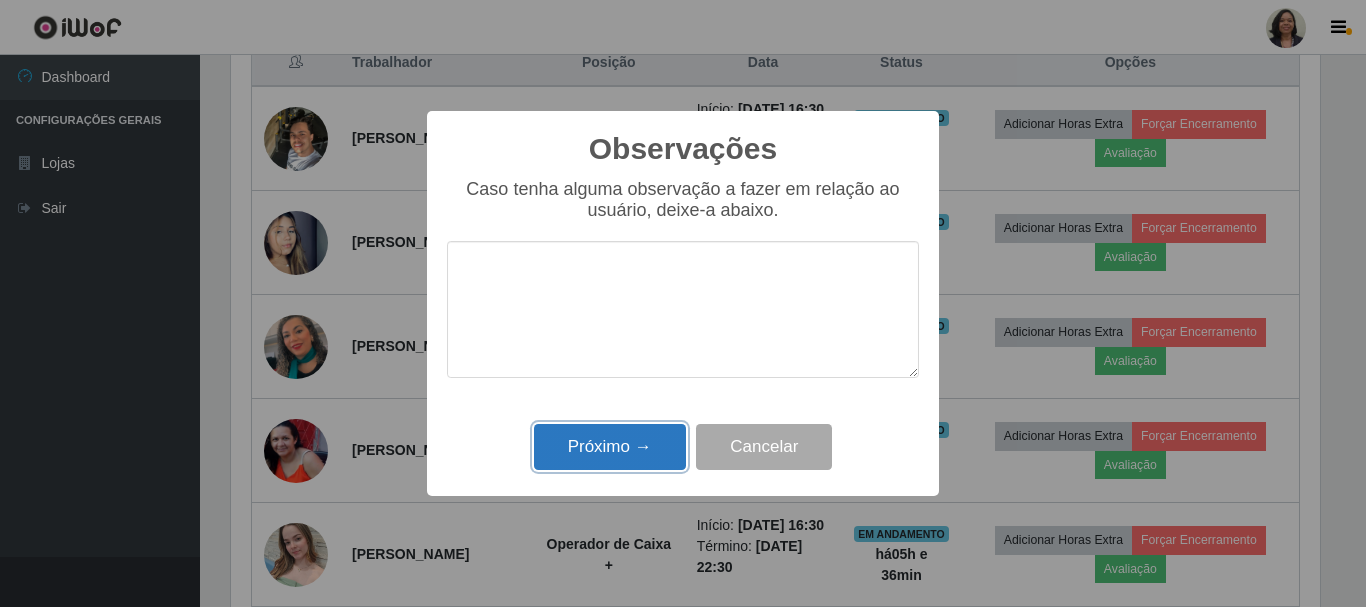 click on "Próximo →" at bounding box center [610, 447] 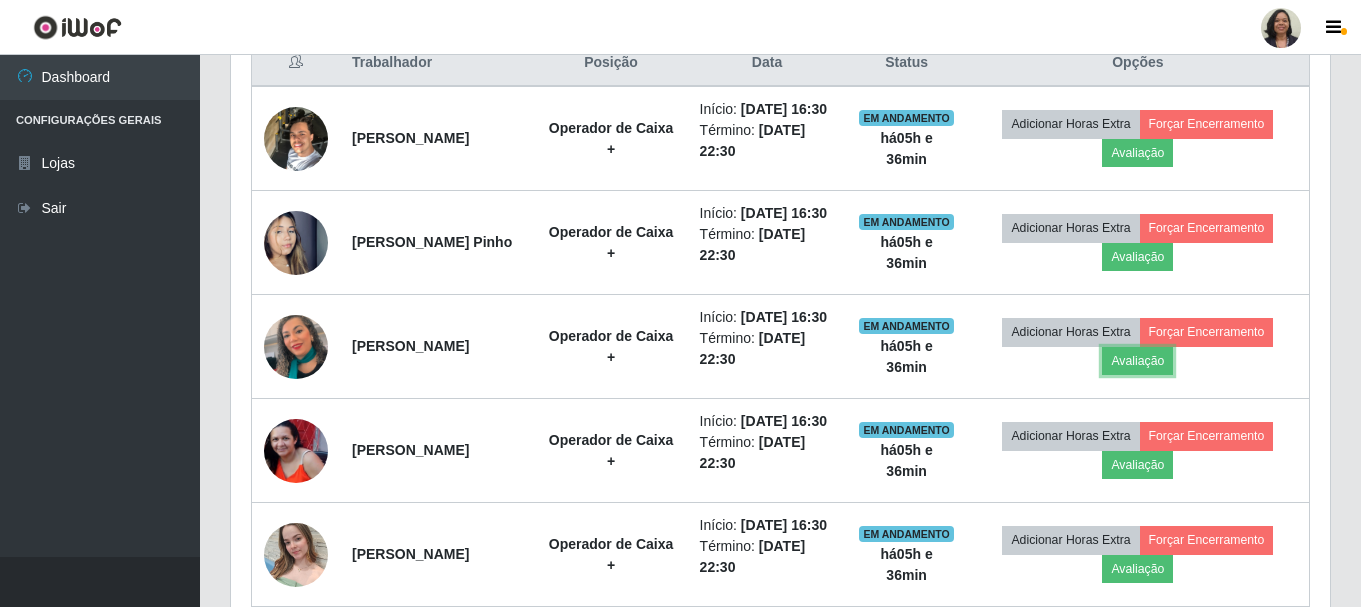 scroll, scrollTop: 999585, scrollLeft: 998901, axis: both 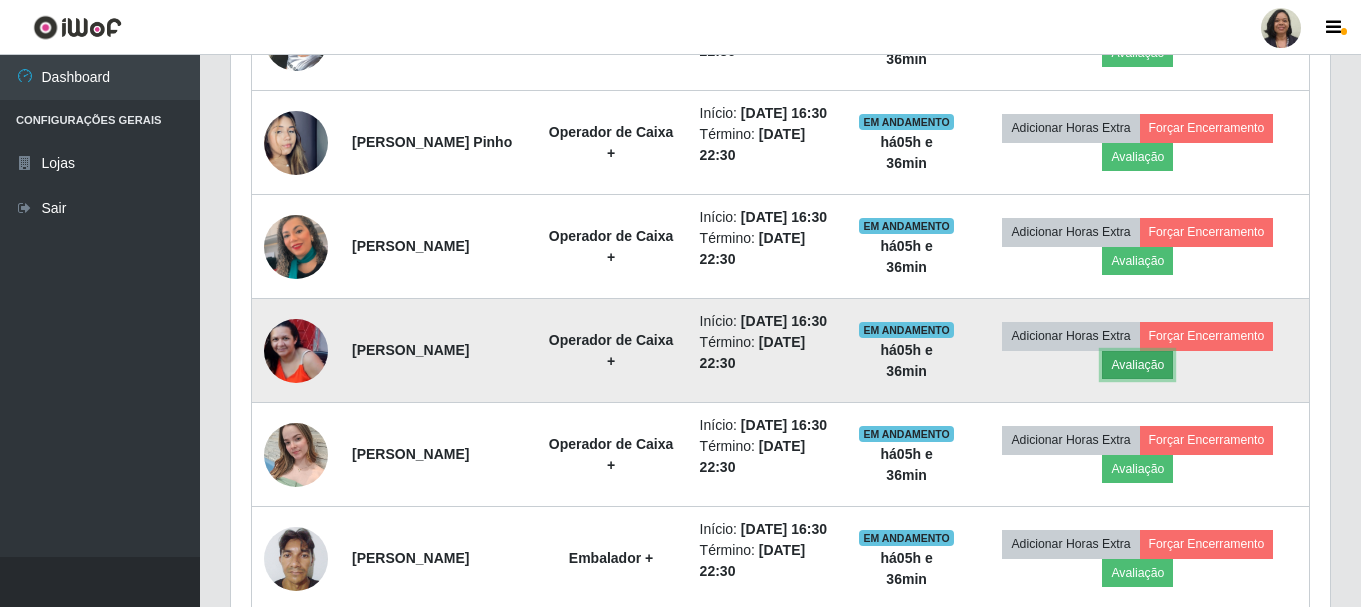 click on "Avaliação" at bounding box center [1137, 365] 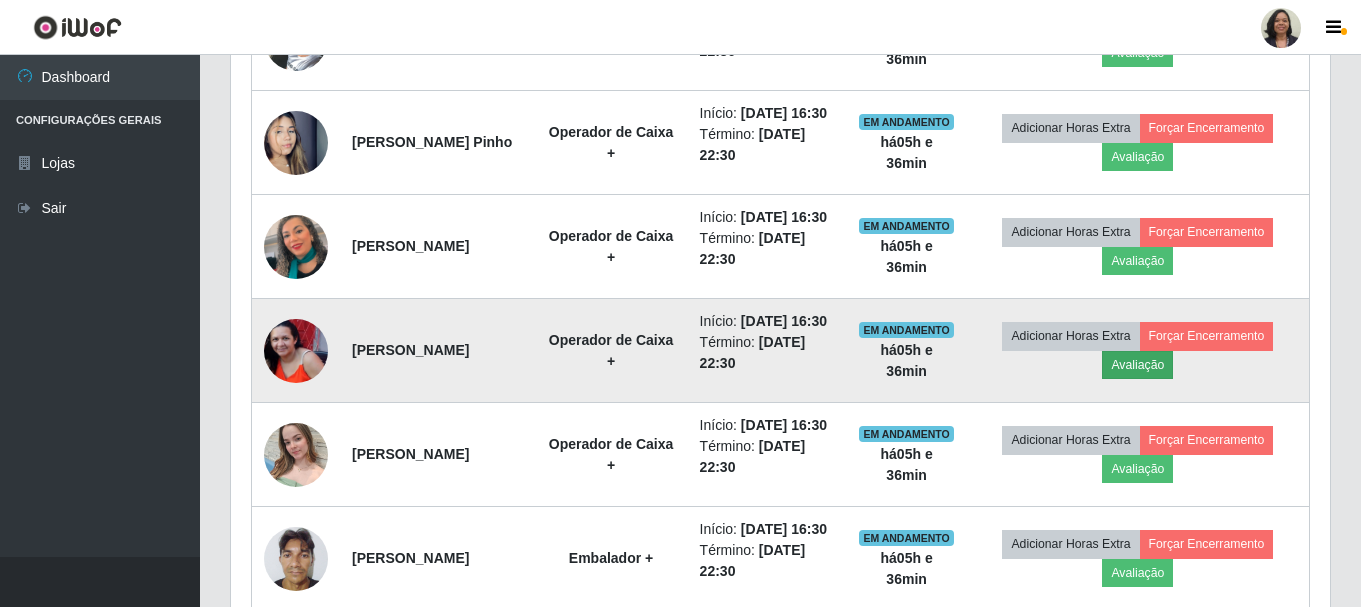 scroll, scrollTop: 999585, scrollLeft: 998911, axis: both 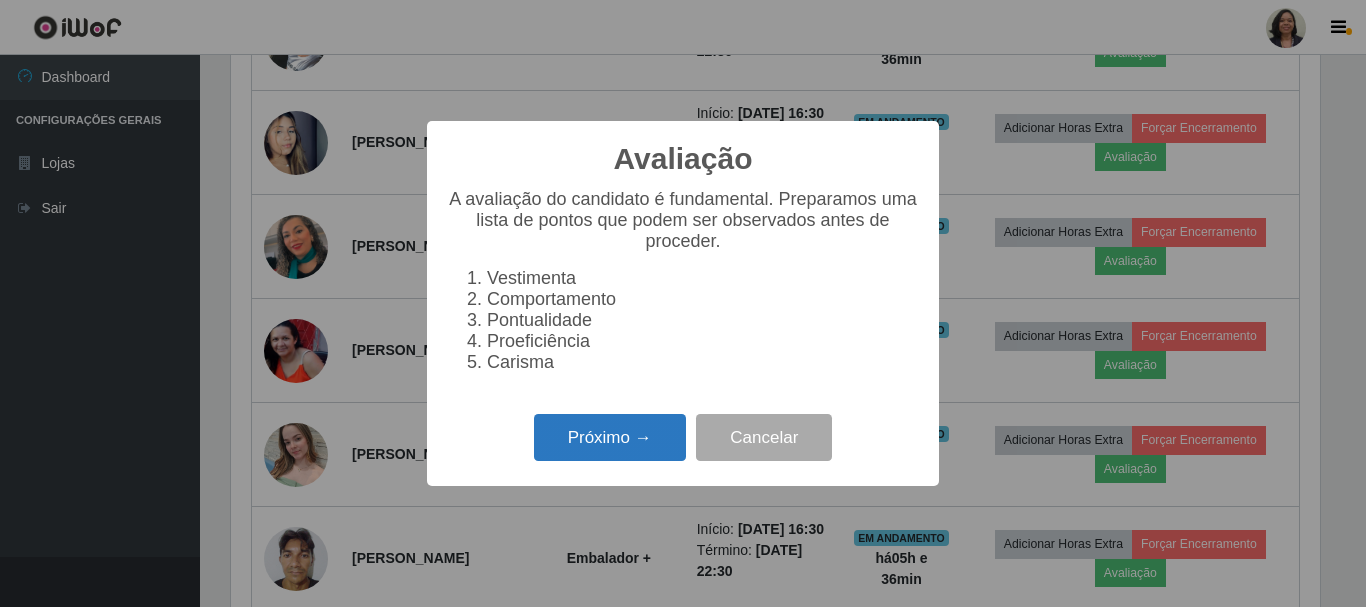 click on "Próximo →" at bounding box center [610, 437] 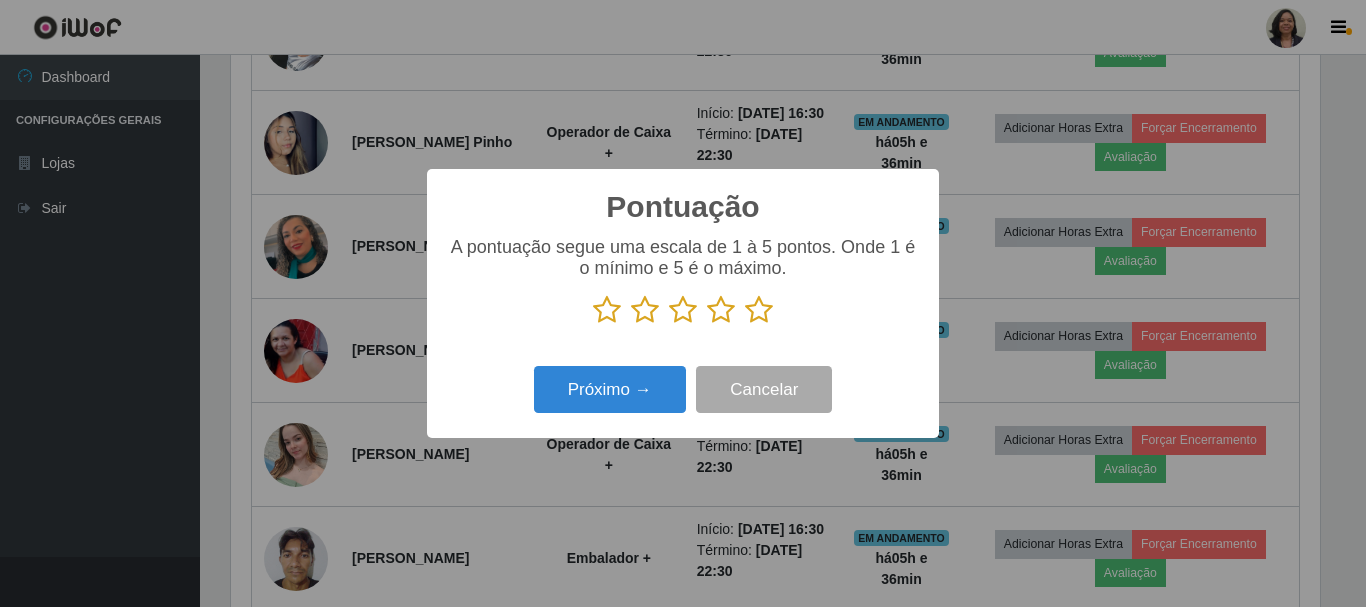 scroll, scrollTop: 999585, scrollLeft: 998911, axis: both 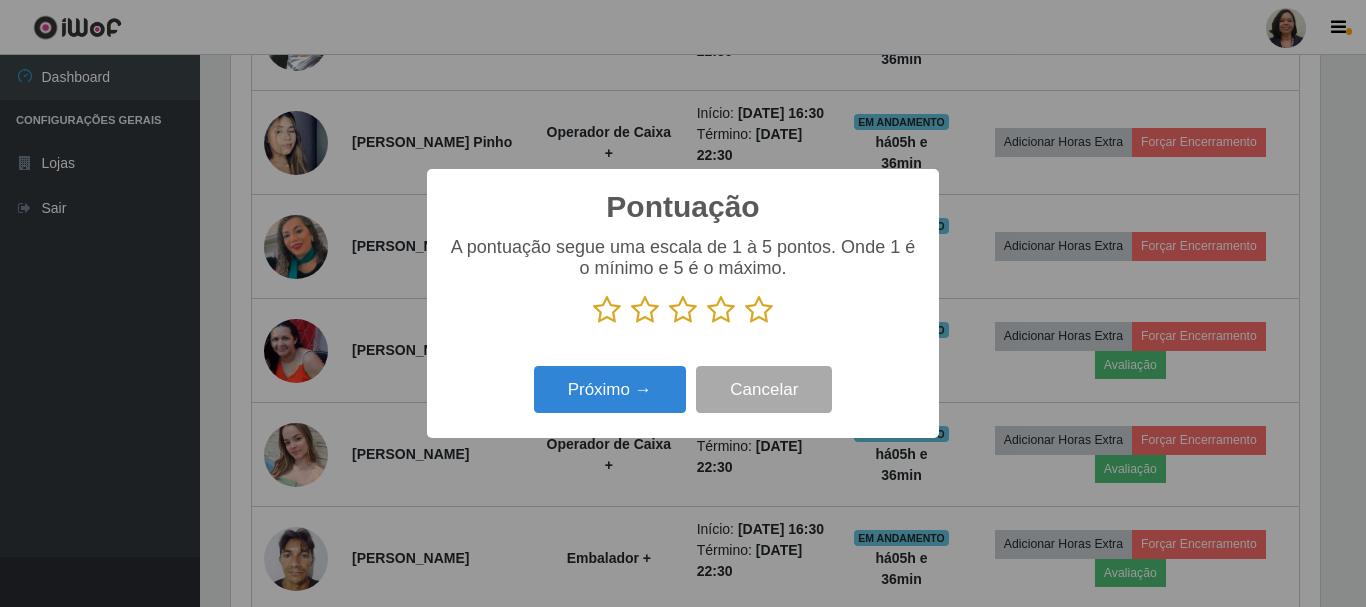 click at bounding box center [759, 310] 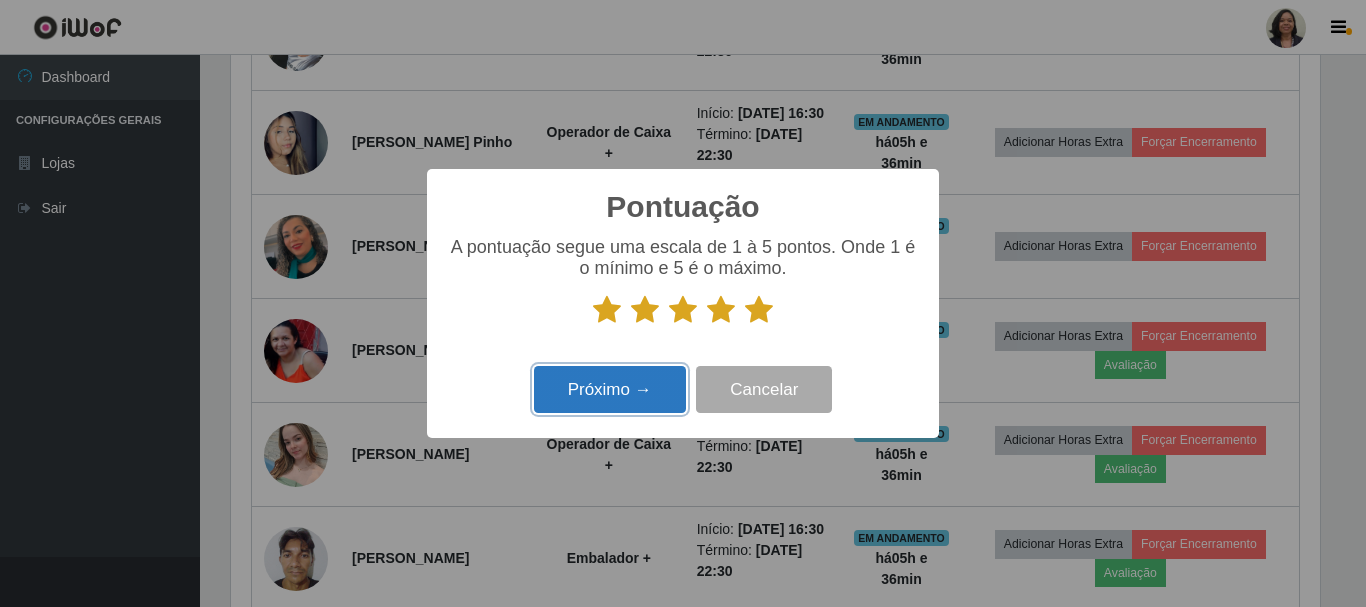click on "Próximo →" at bounding box center [610, 389] 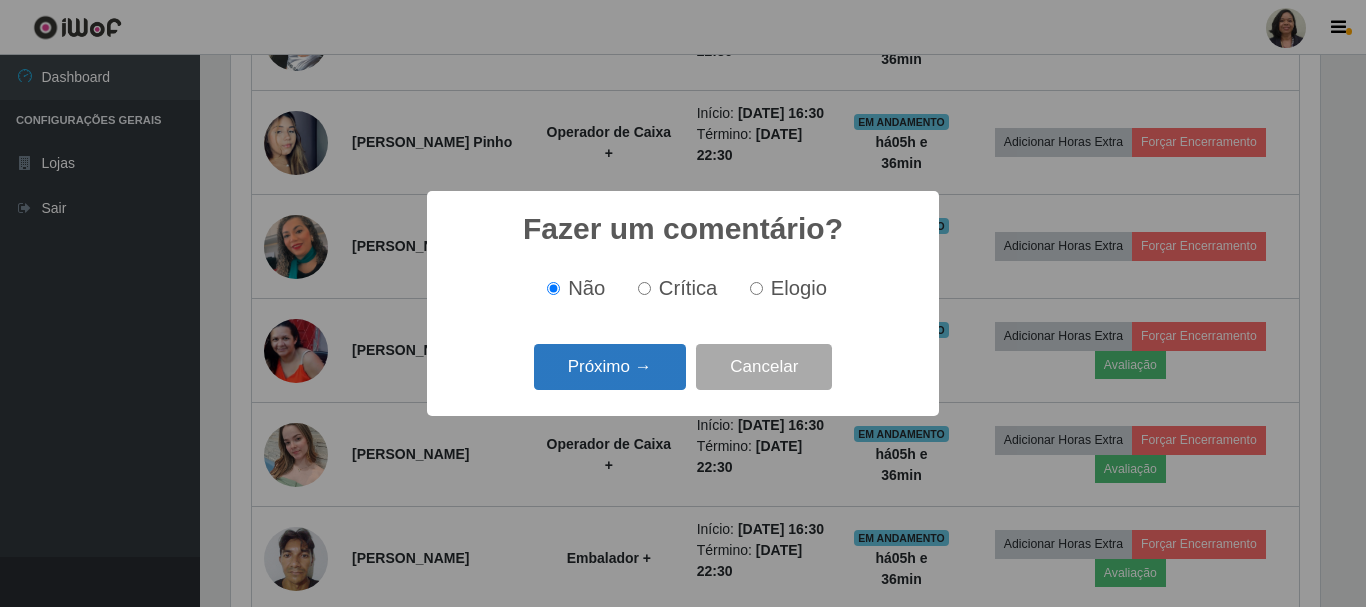 click on "Próximo →" at bounding box center [610, 367] 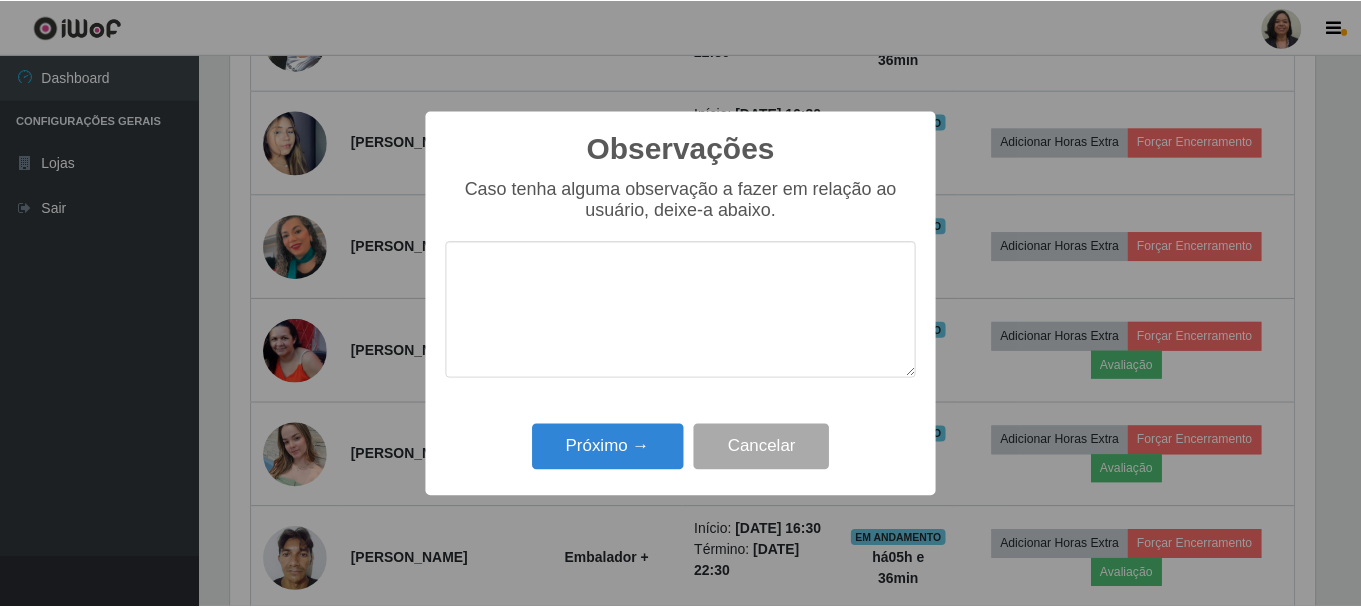 scroll, scrollTop: 999585, scrollLeft: 998911, axis: both 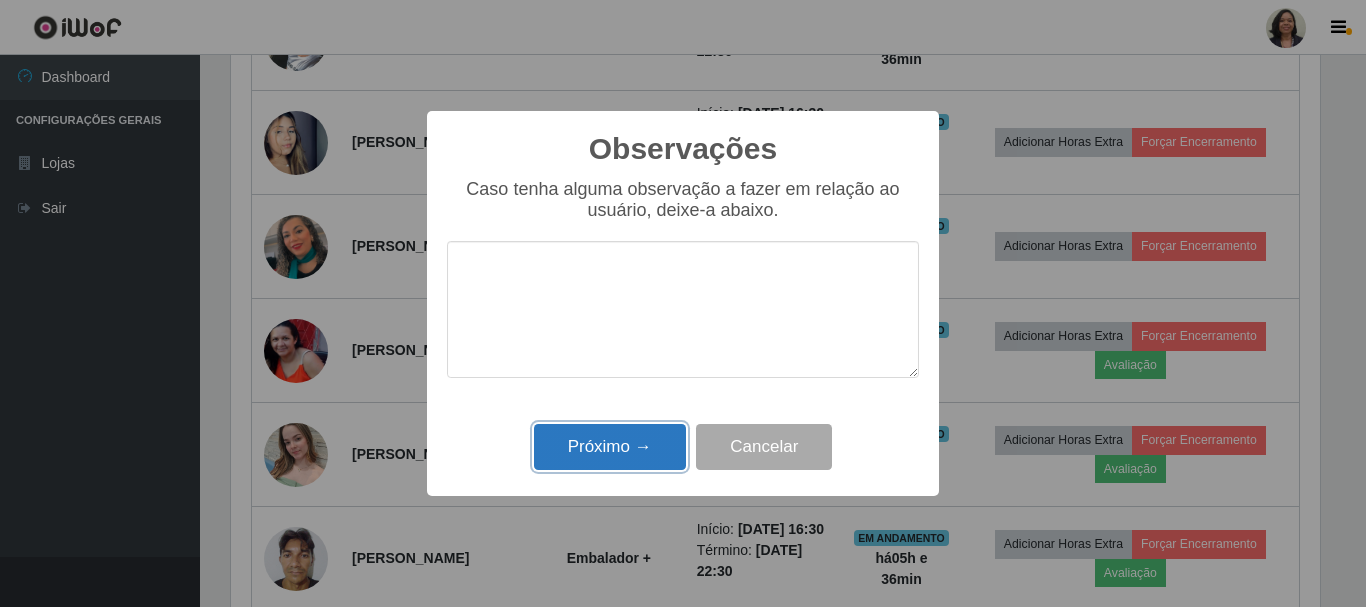 click on "Próximo →" at bounding box center (610, 447) 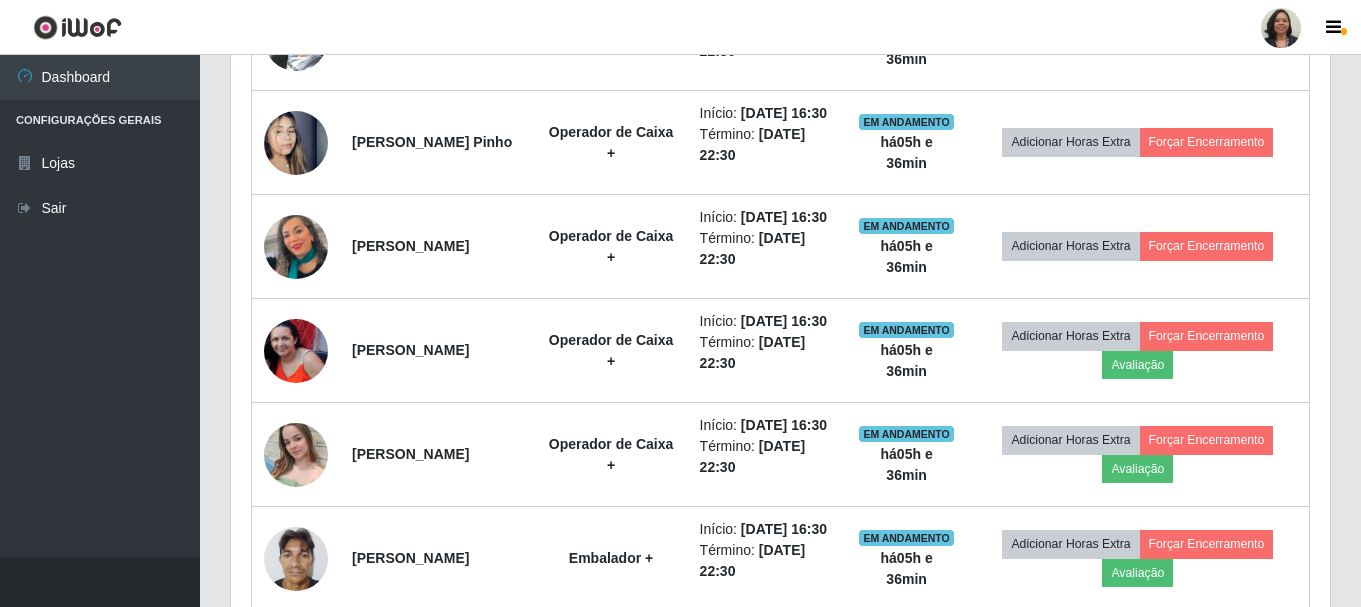 scroll, scrollTop: 999585, scrollLeft: 998901, axis: both 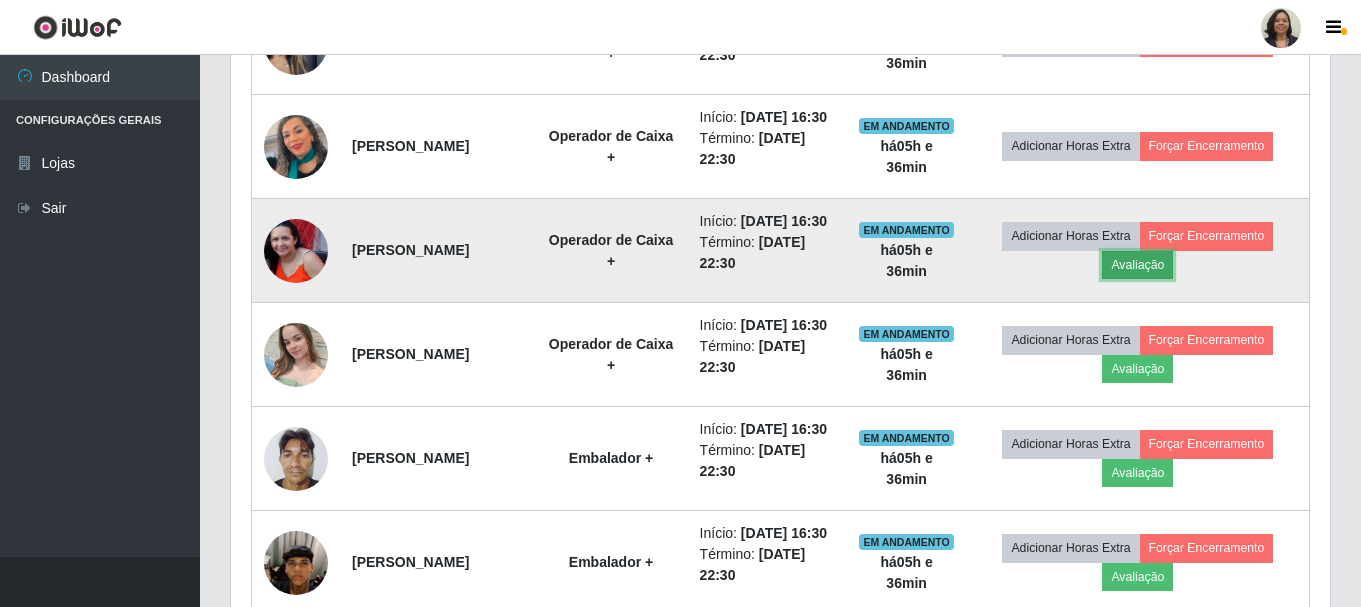 click on "Avaliação" at bounding box center (1137, 265) 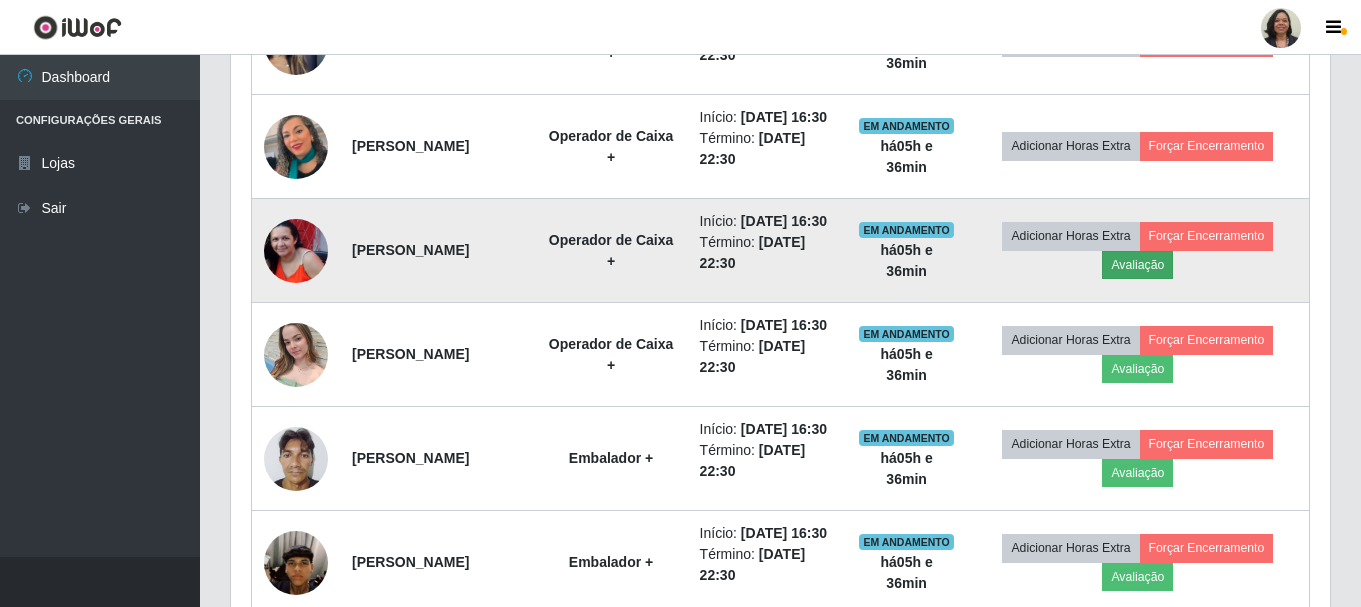 scroll, scrollTop: 999585, scrollLeft: 998911, axis: both 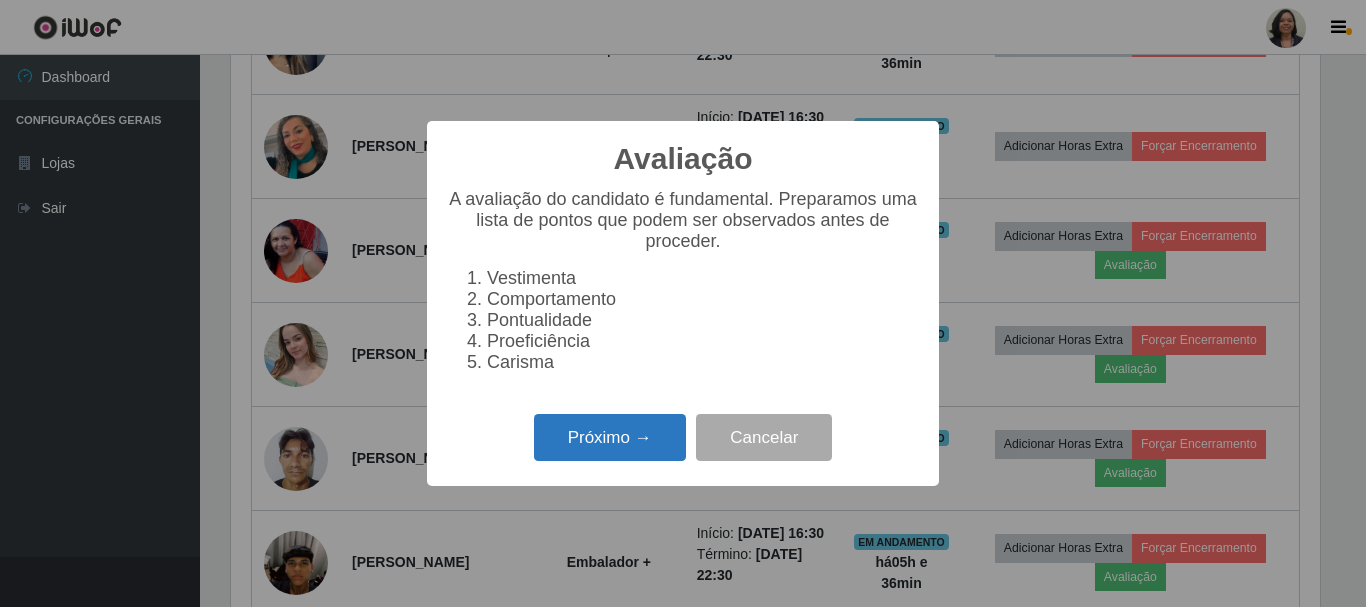 click on "Próximo →" at bounding box center (610, 437) 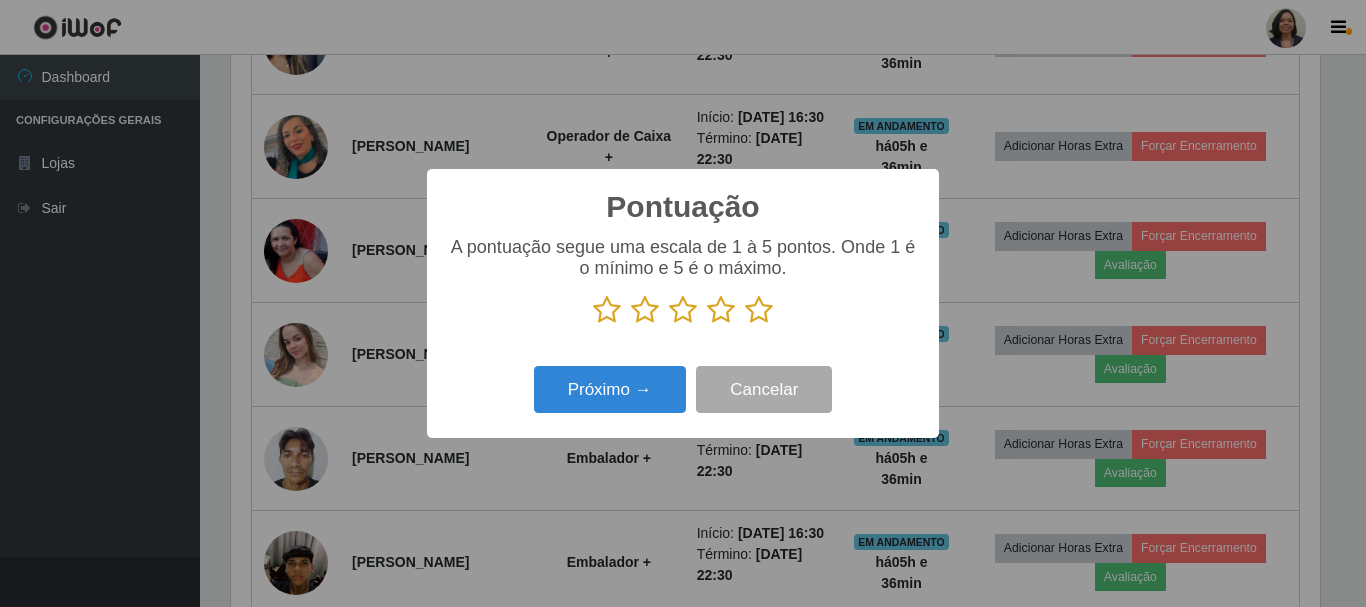 click at bounding box center (759, 310) 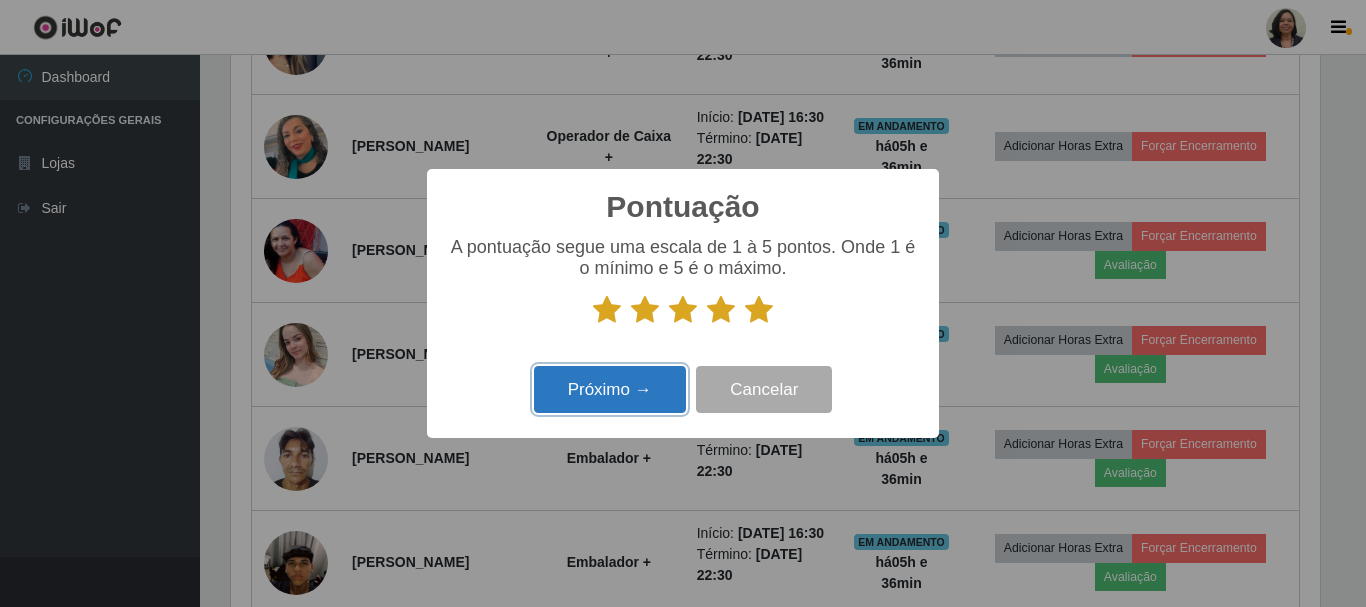 click on "Próximo →" at bounding box center (610, 389) 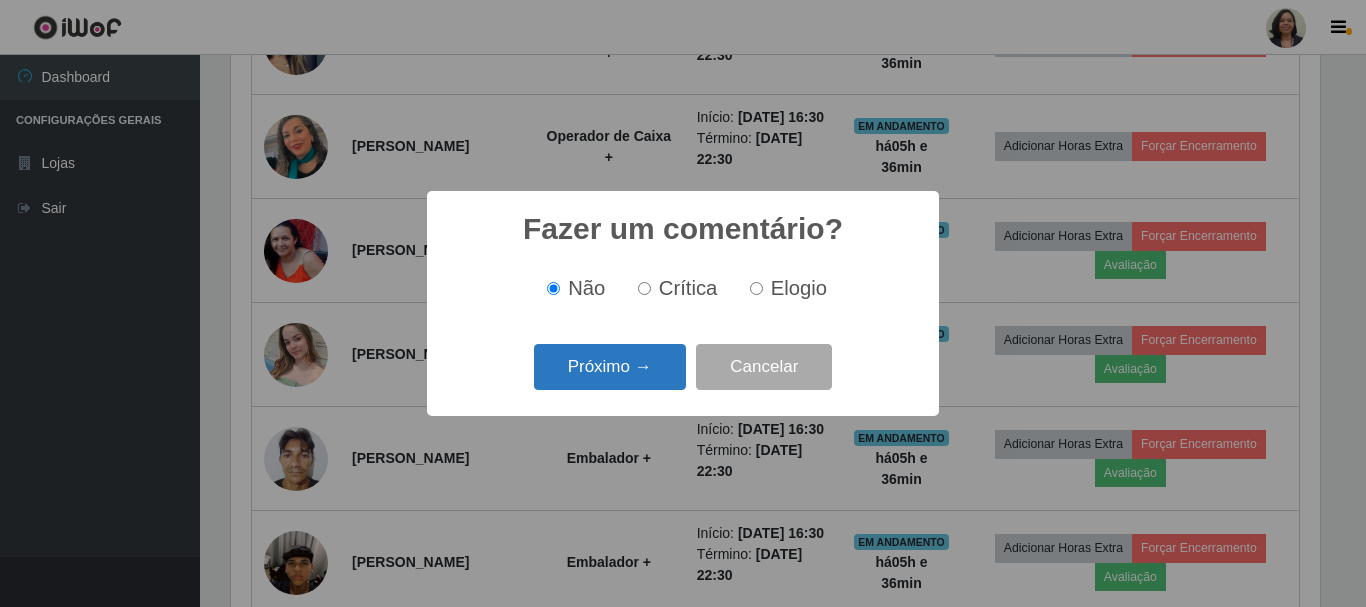 click on "Próximo →" at bounding box center [610, 367] 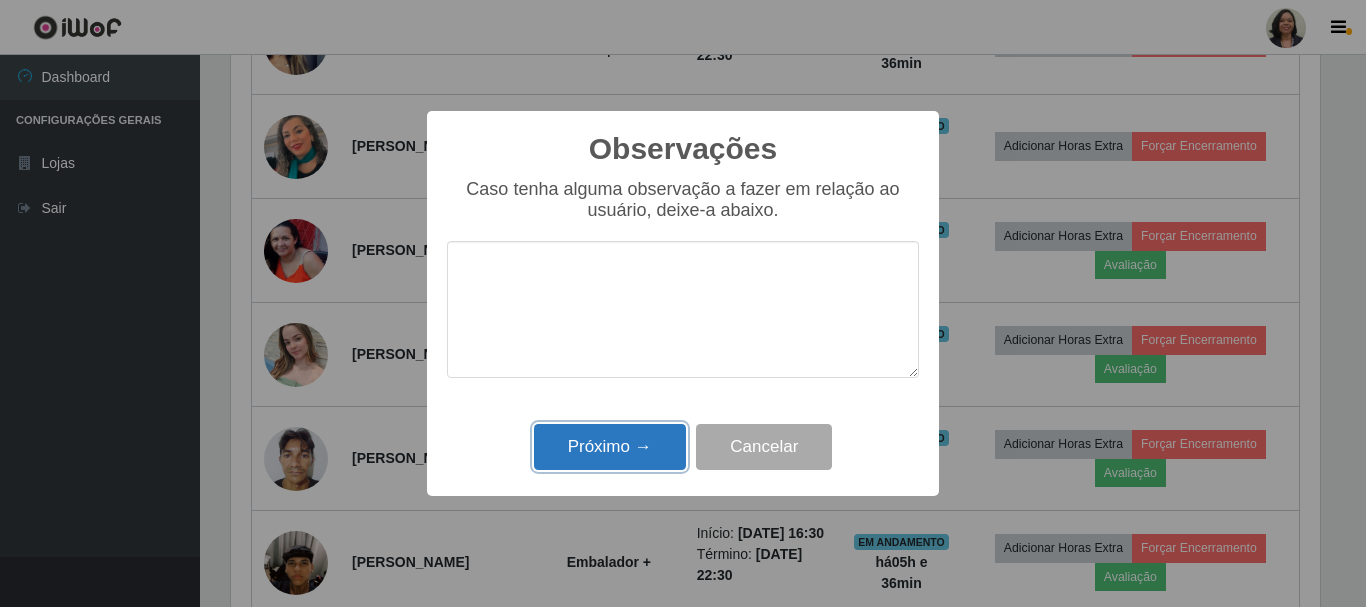 click on "Próximo →" at bounding box center [610, 447] 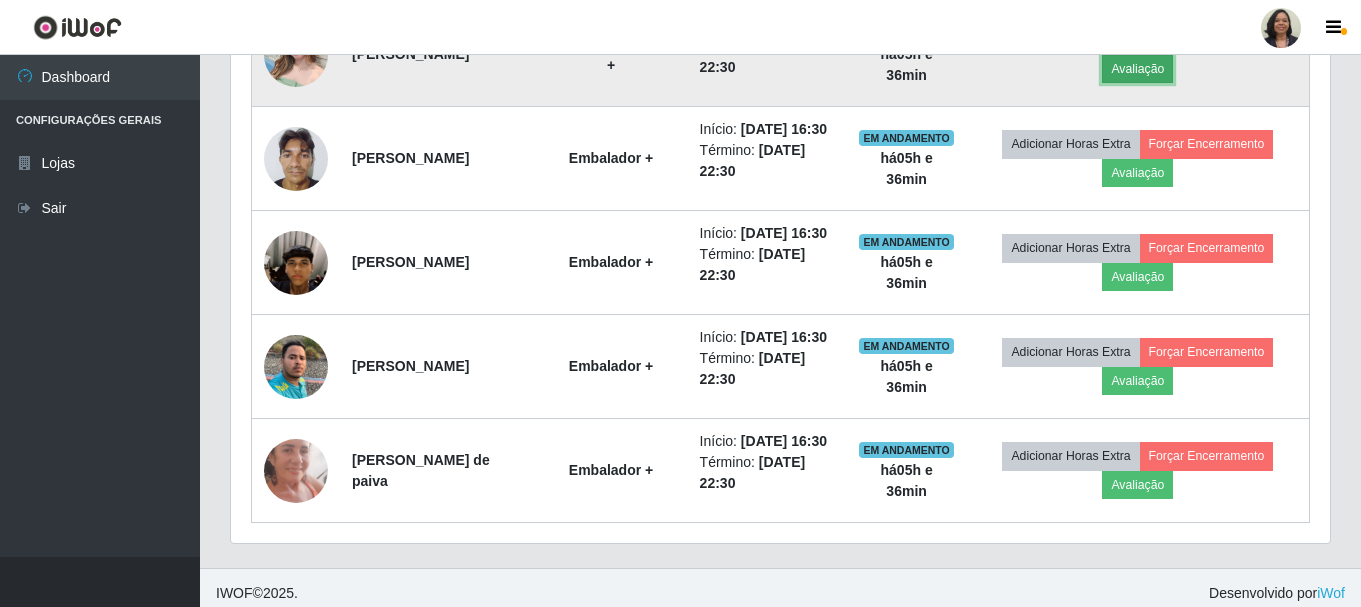 click on "Avaliação" at bounding box center (1137, 69) 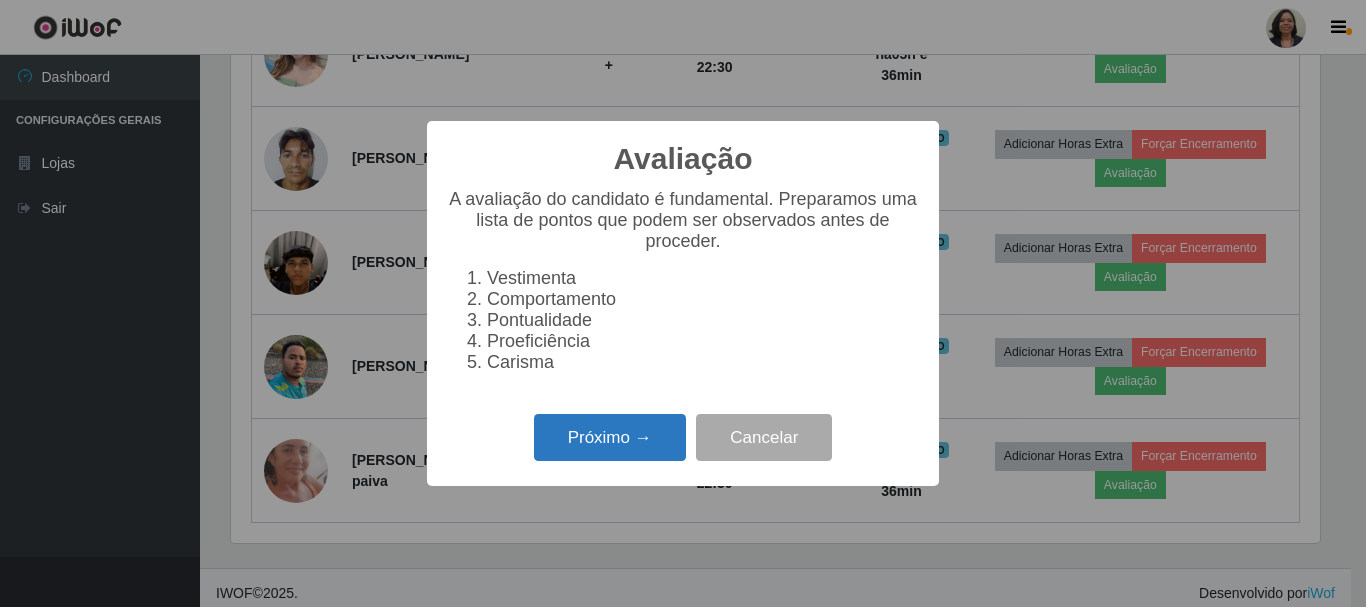 click on "Próximo →" at bounding box center (610, 437) 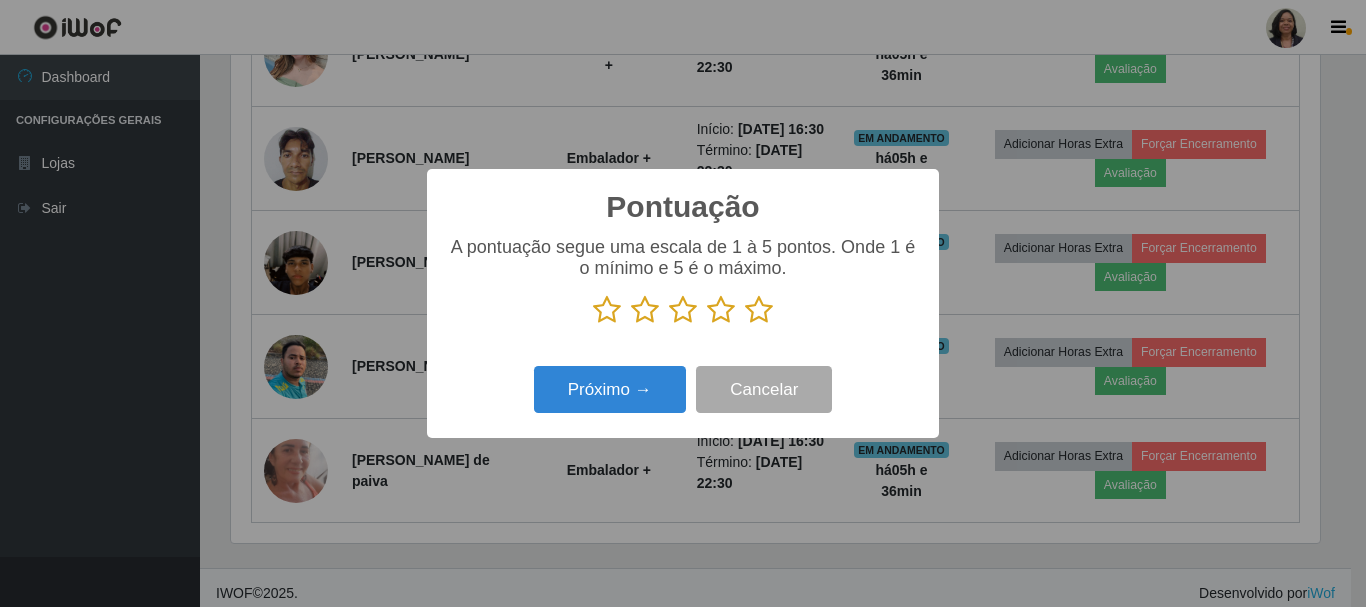 click at bounding box center (759, 310) 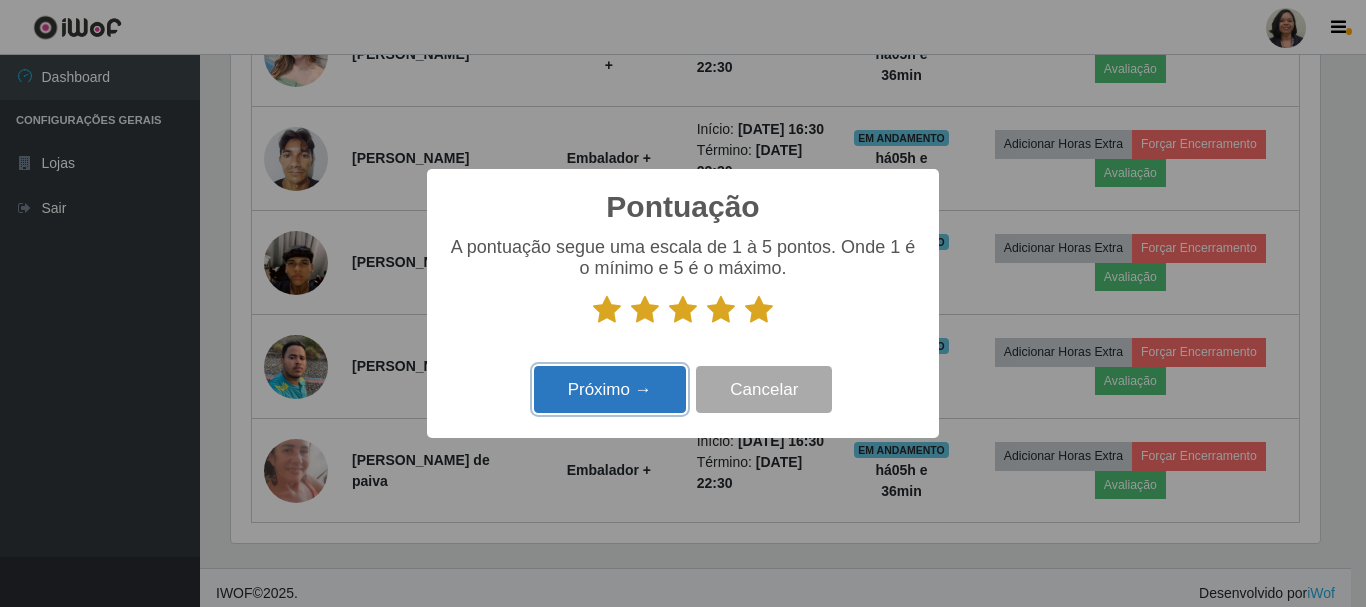 click on "Próximo →" at bounding box center [610, 389] 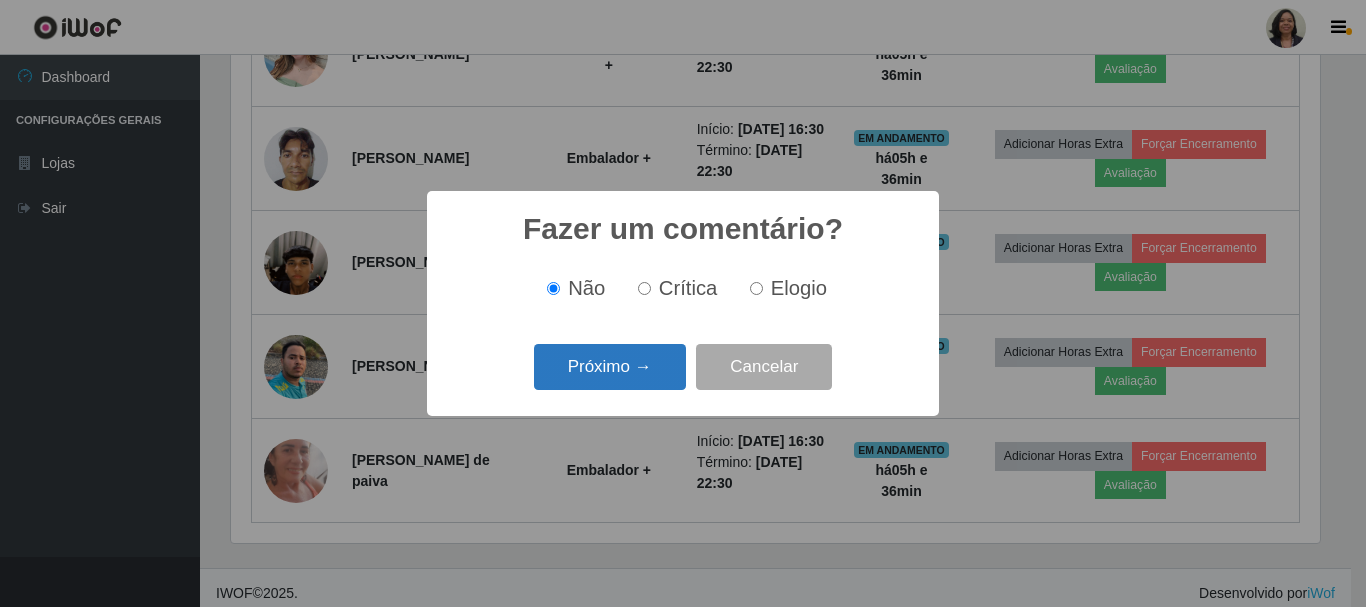 click on "Próximo →" at bounding box center [610, 367] 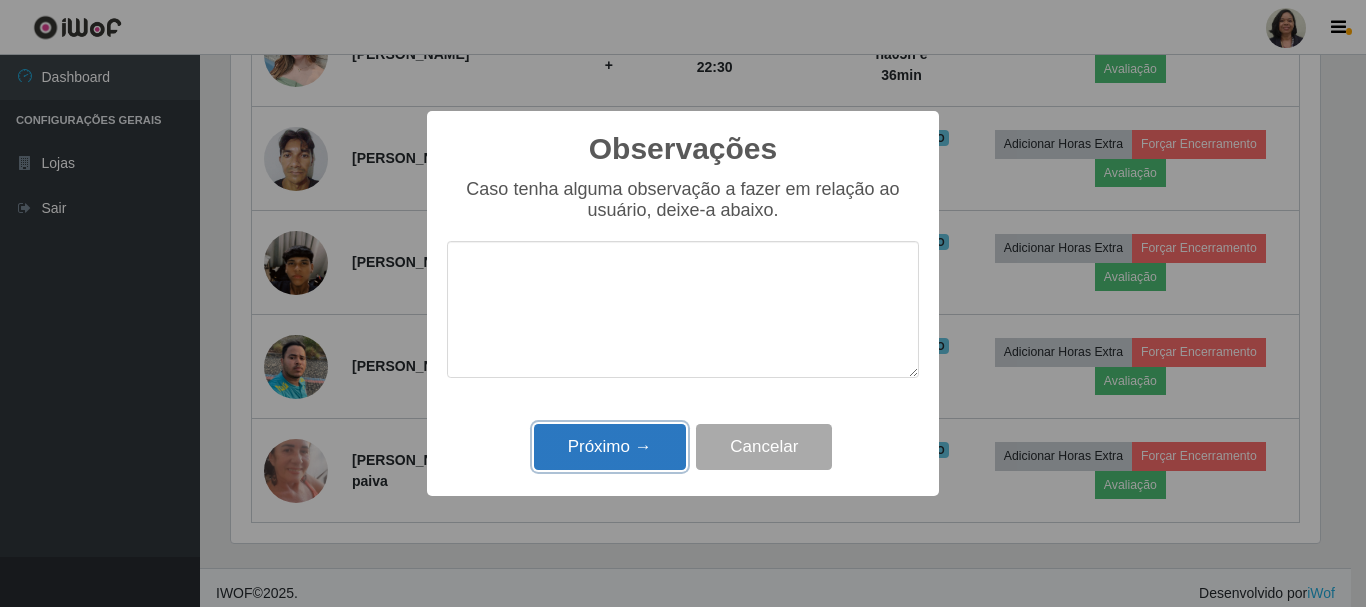 click on "Próximo →" at bounding box center [610, 447] 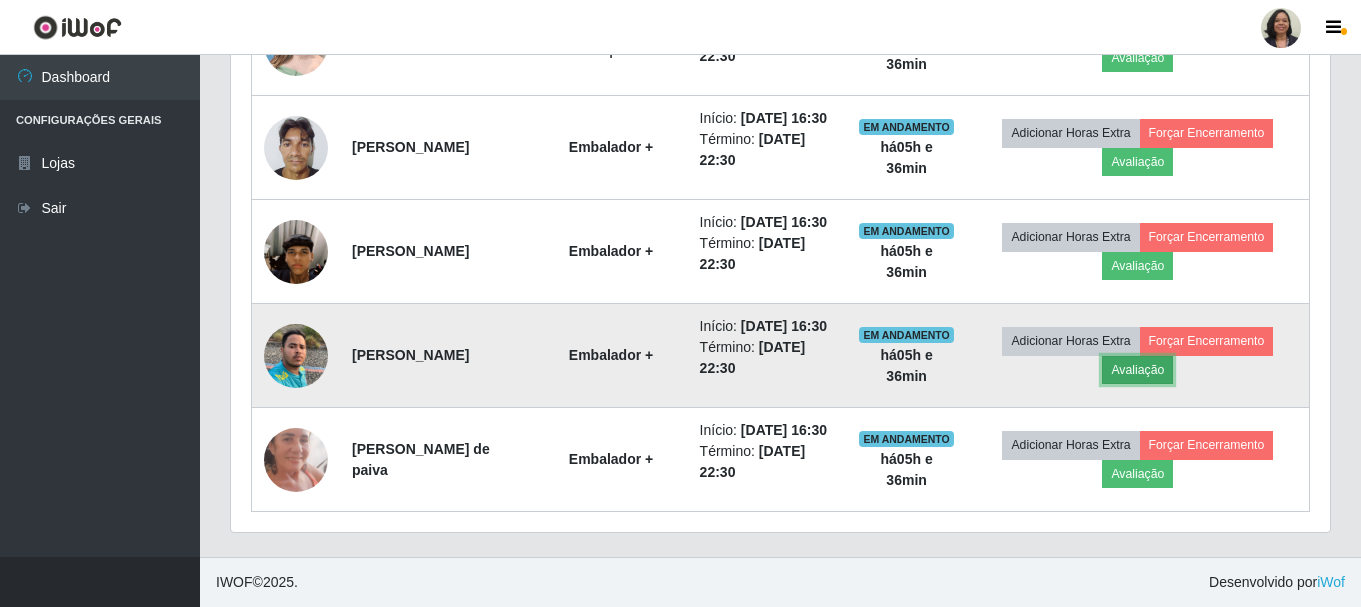 click on "Avaliação" at bounding box center [1137, 370] 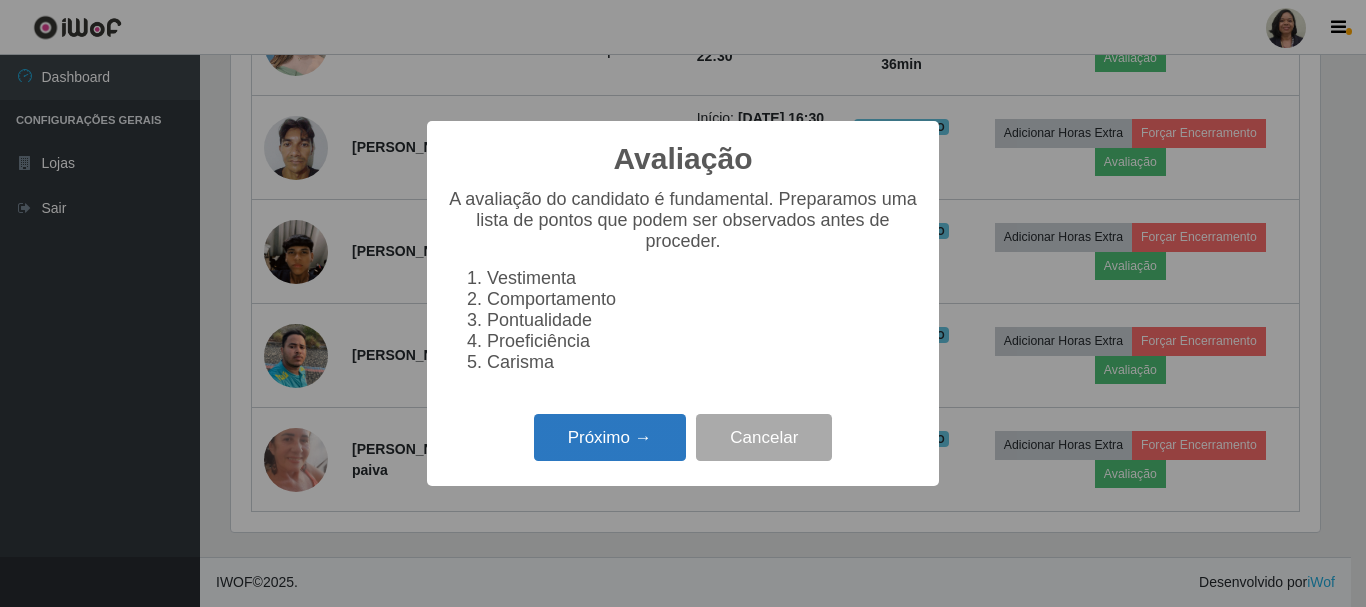 click on "Próximo →" at bounding box center (610, 437) 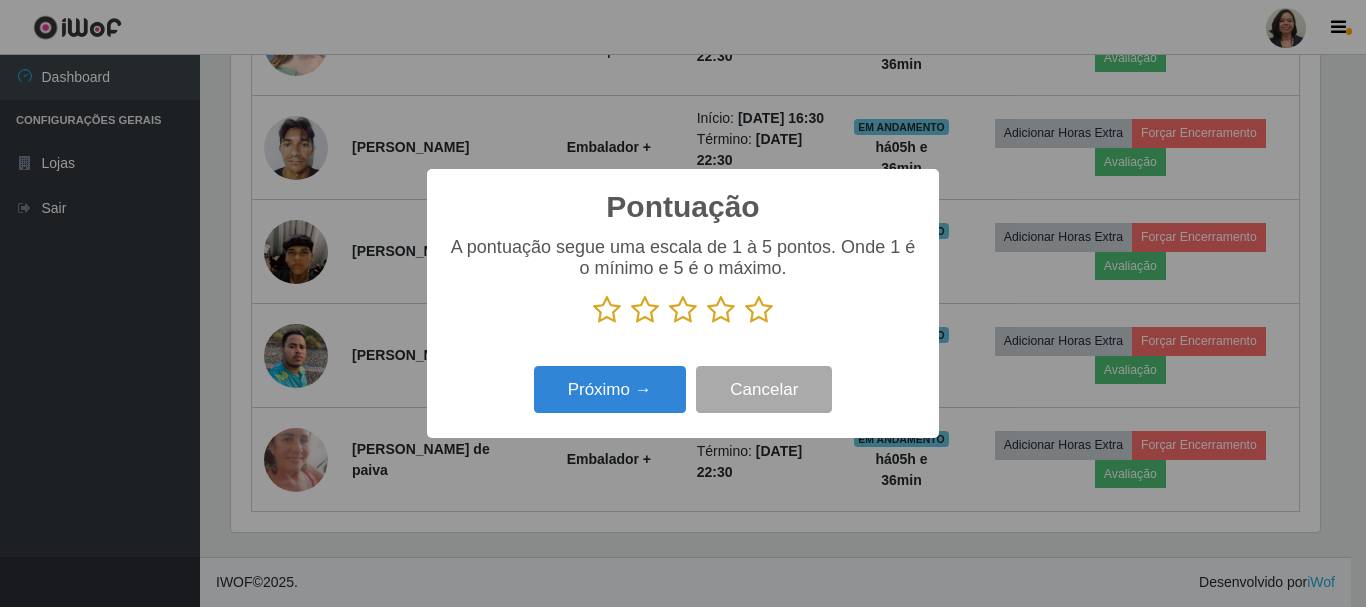 click at bounding box center (759, 310) 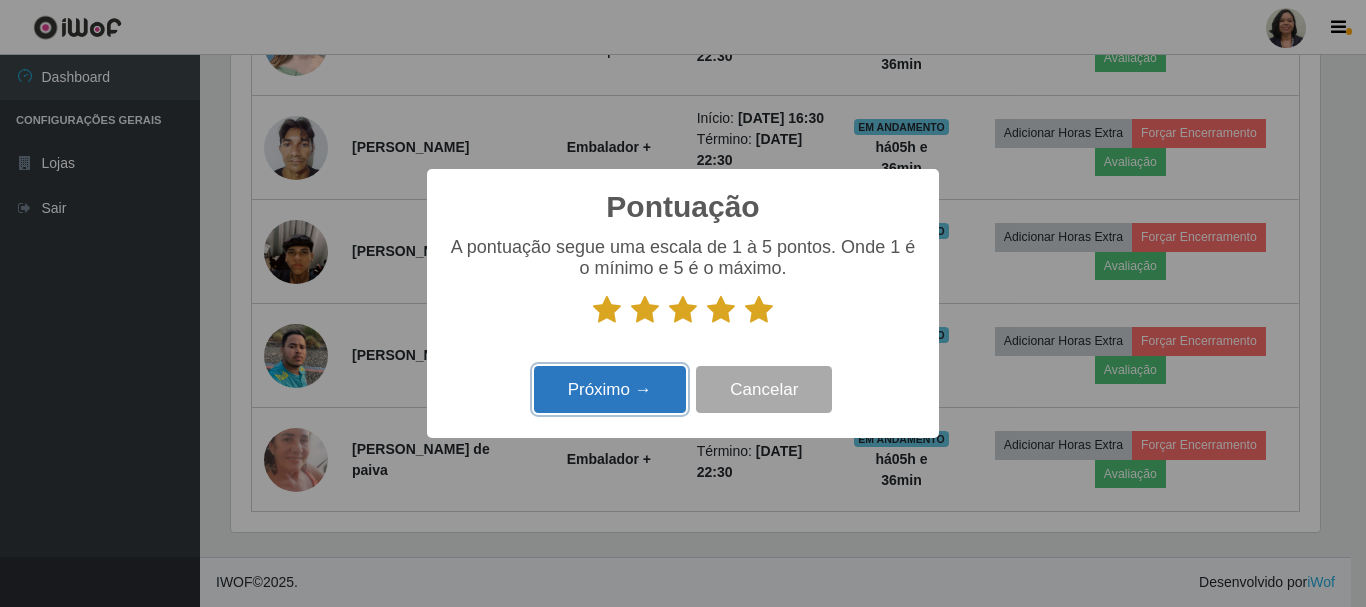 click on "Próximo →" at bounding box center [610, 389] 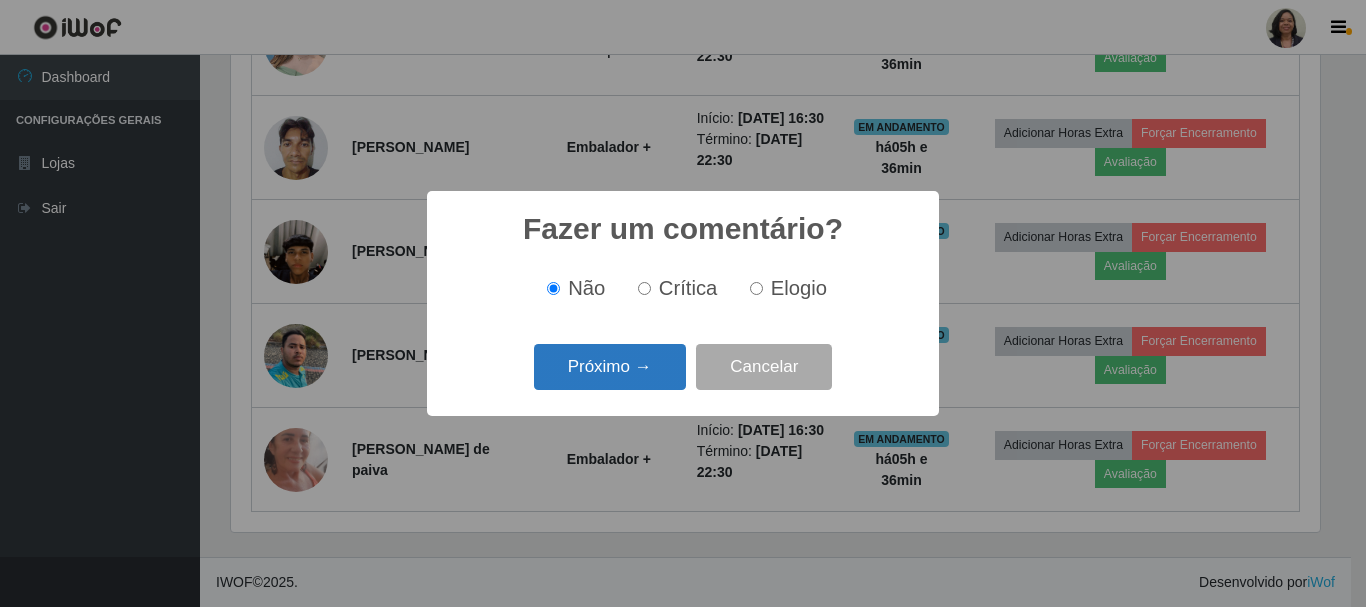 click on "Próximo →" at bounding box center [610, 367] 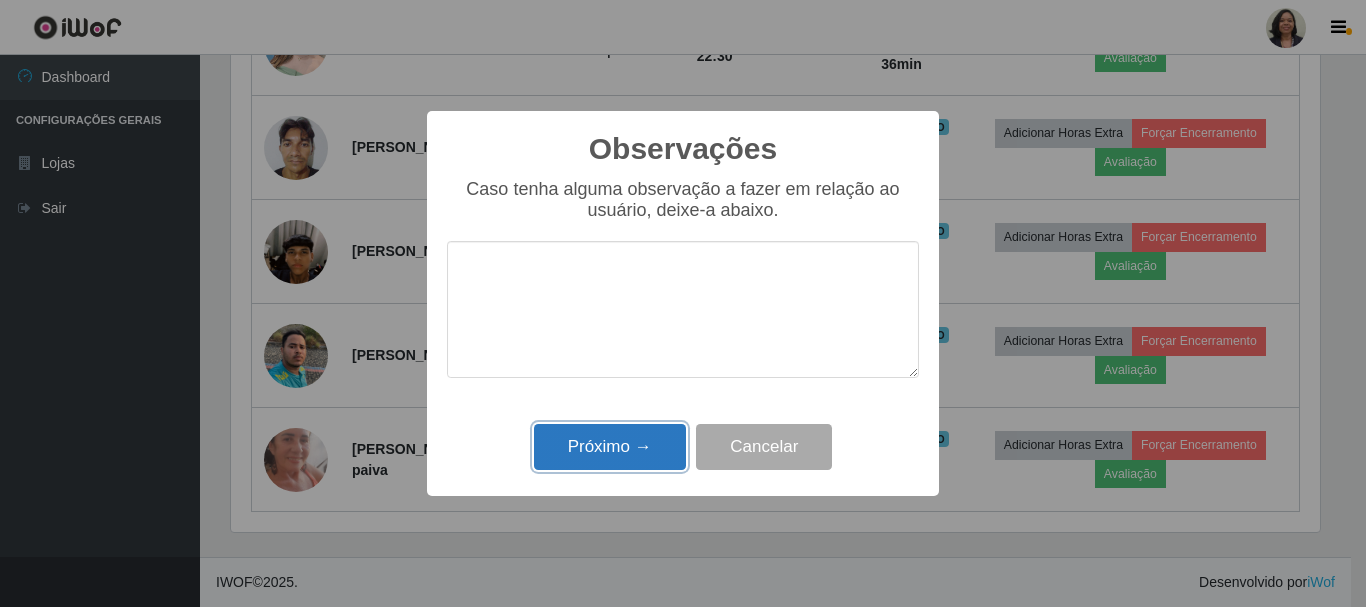 click on "Próximo →" at bounding box center (610, 447) 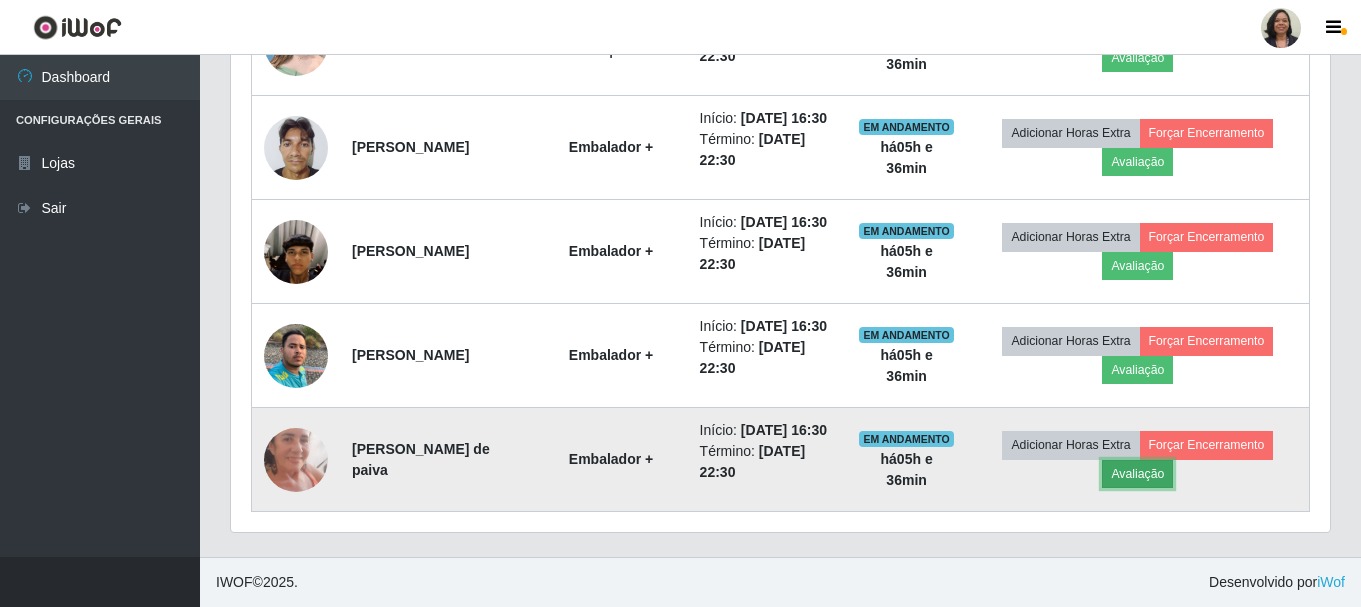click on "Avaliação" at bounding box center [1137, 474] 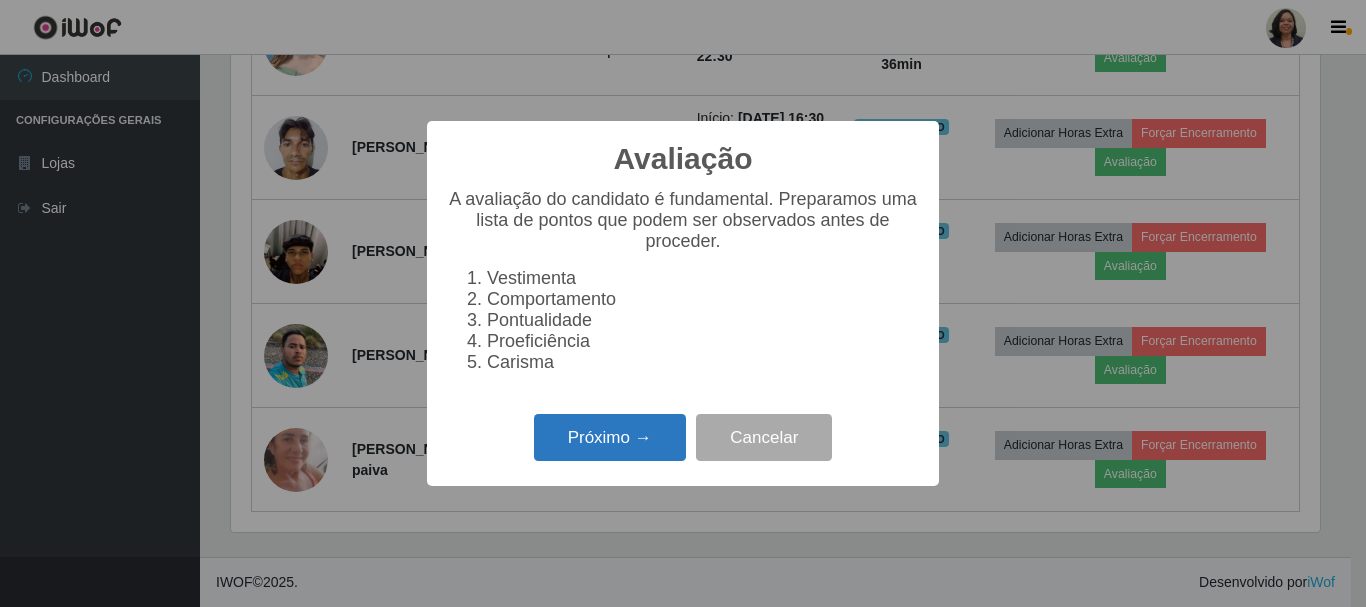 click on "Próximo →" at bounding box center (610, 437) 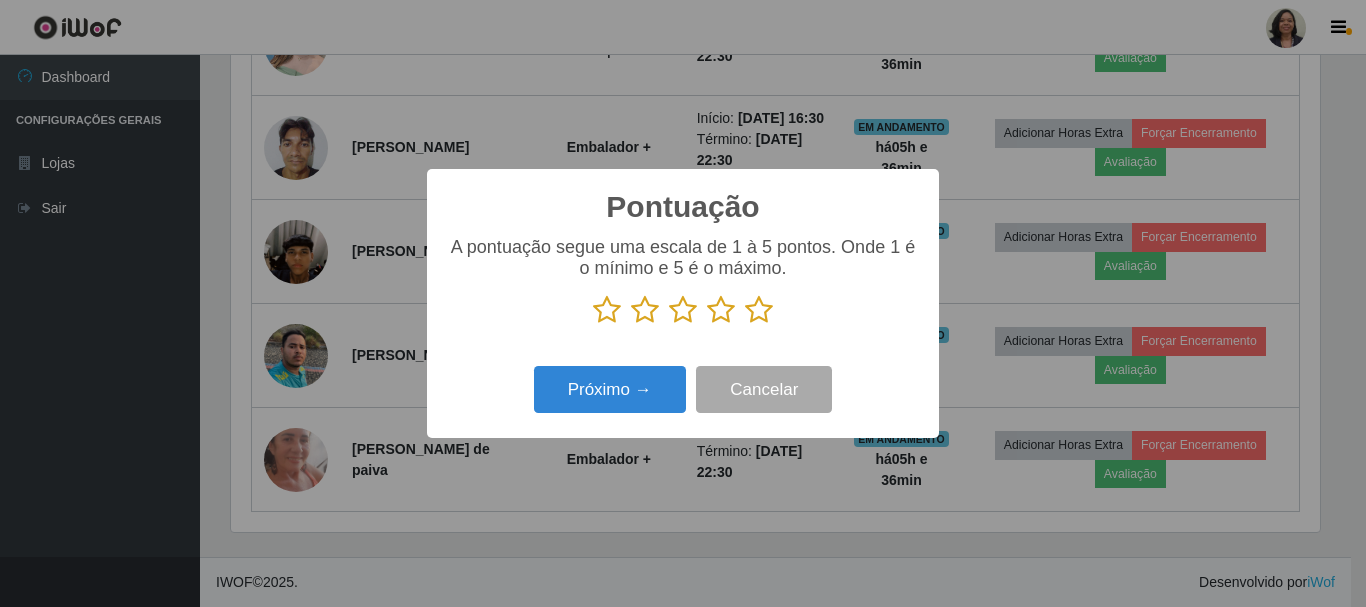 click at bounding box center (759, 310) 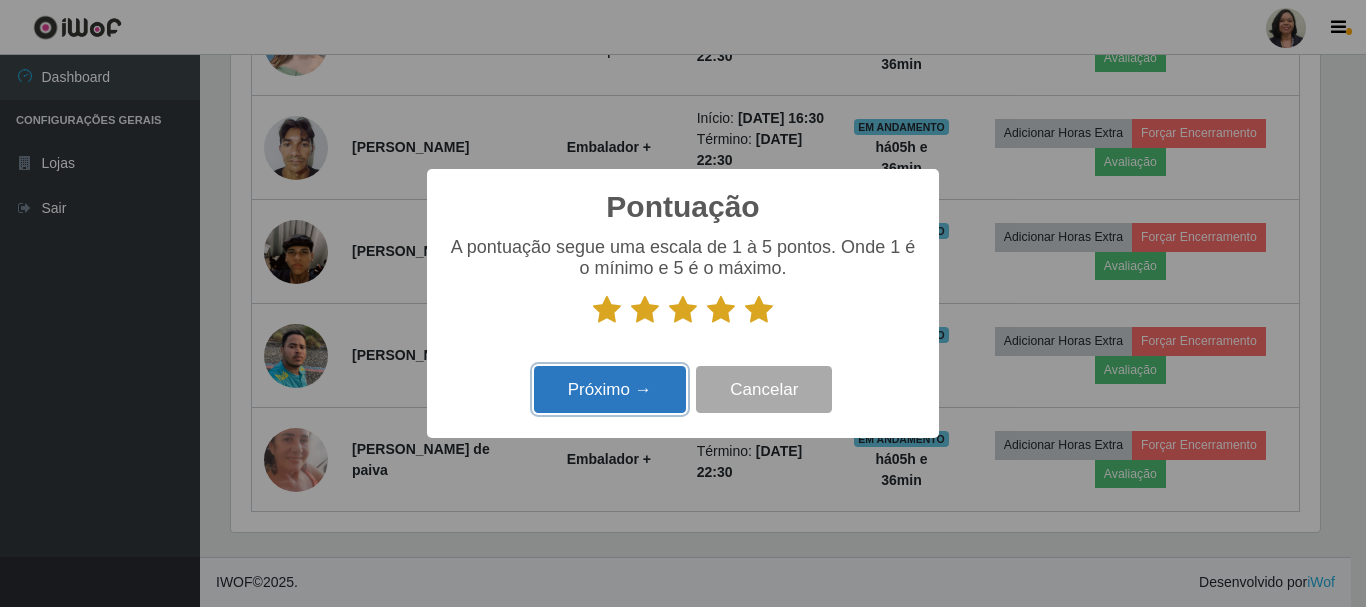 click on "Próximo →" at bounding box center [610, 389] 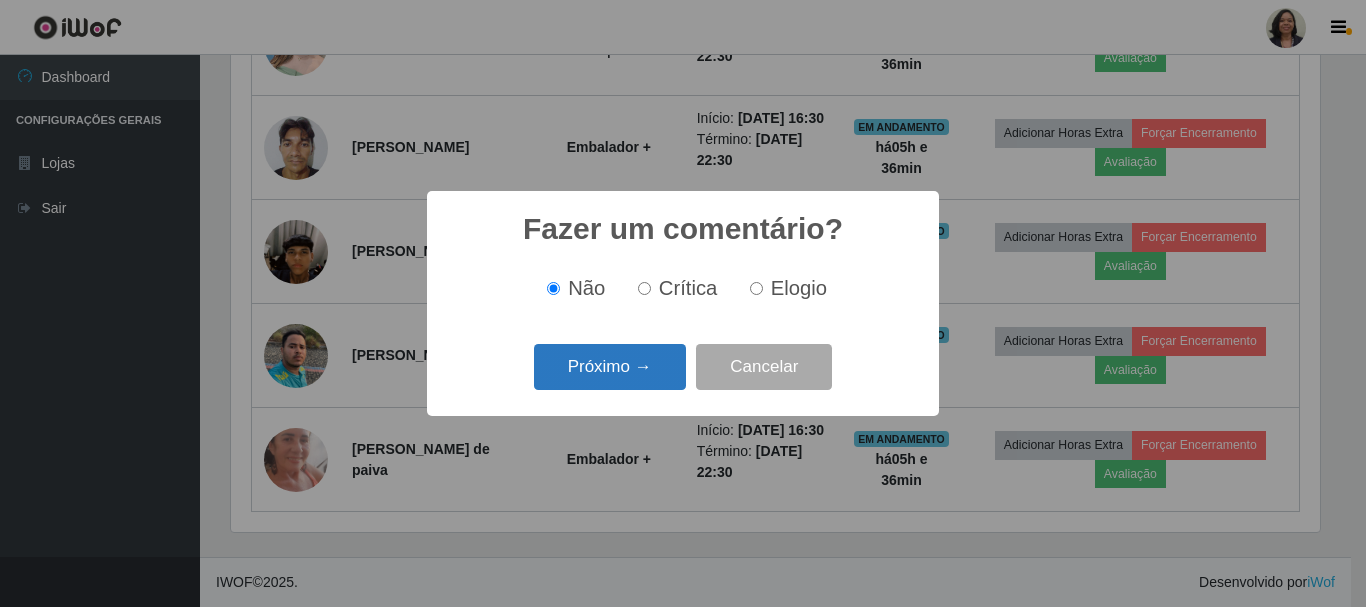 click on "Próximo →" at bounding box center [610, 367] 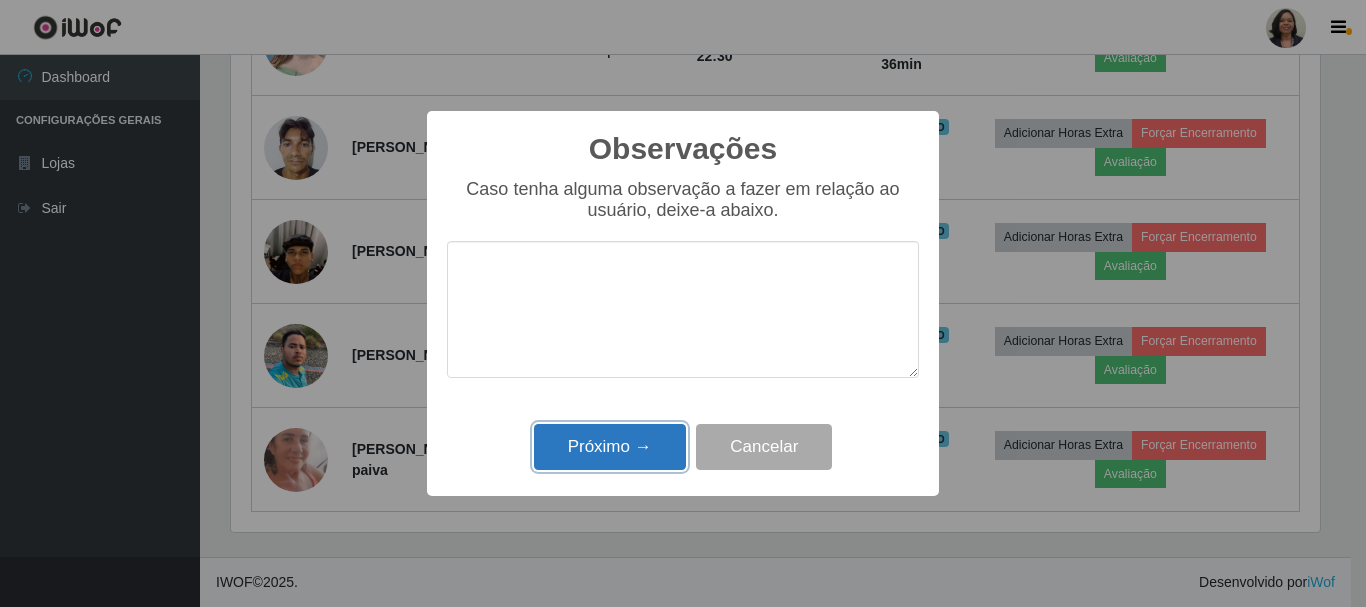 click on "Próximo →" at bounding box center [610, 447] 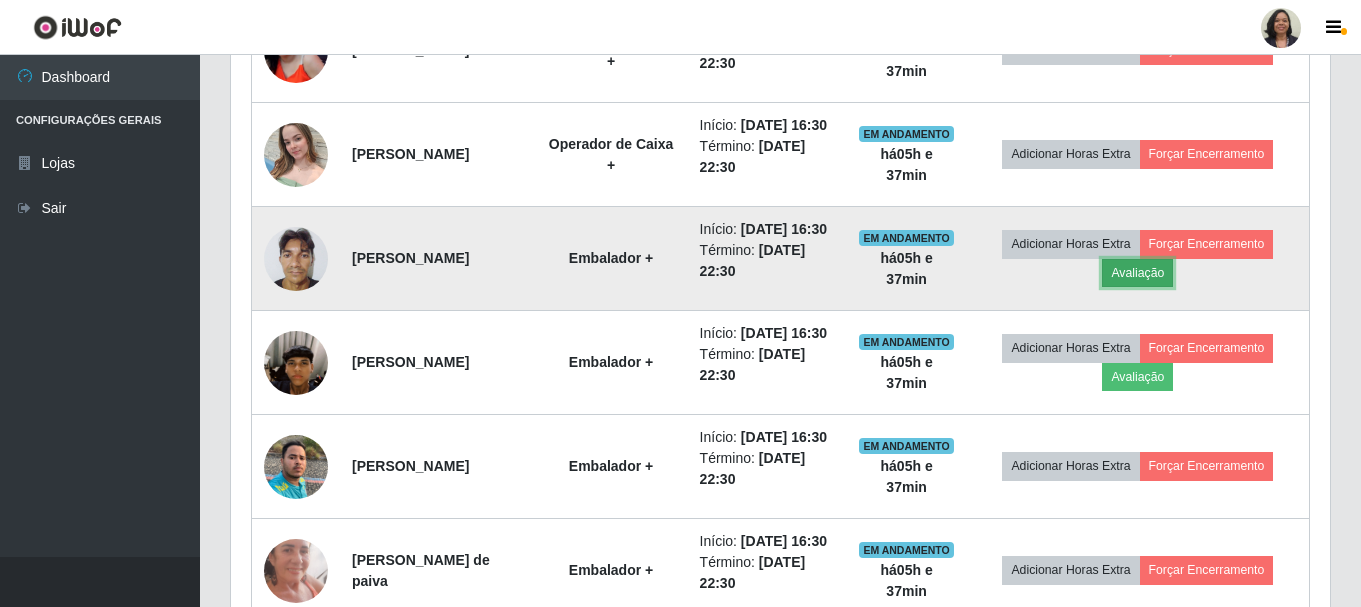 click on "Avaliação" at bounding box center (1137, 273) 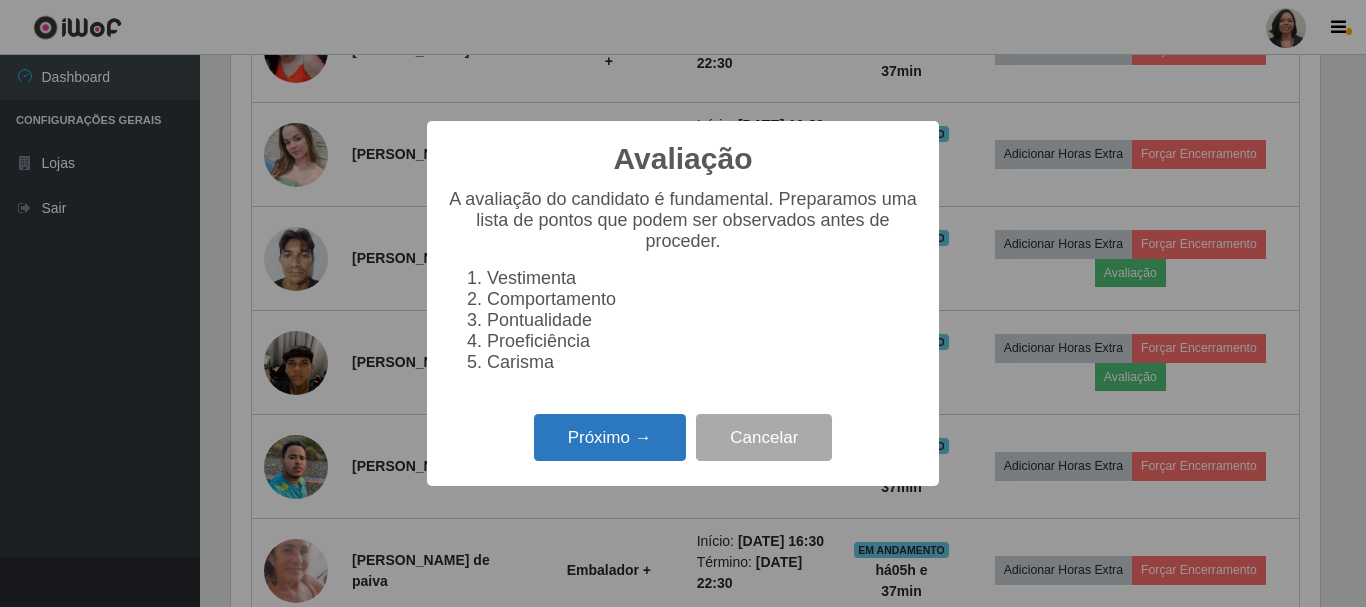 click on "Próximo →" at bounding box center (610, 437) 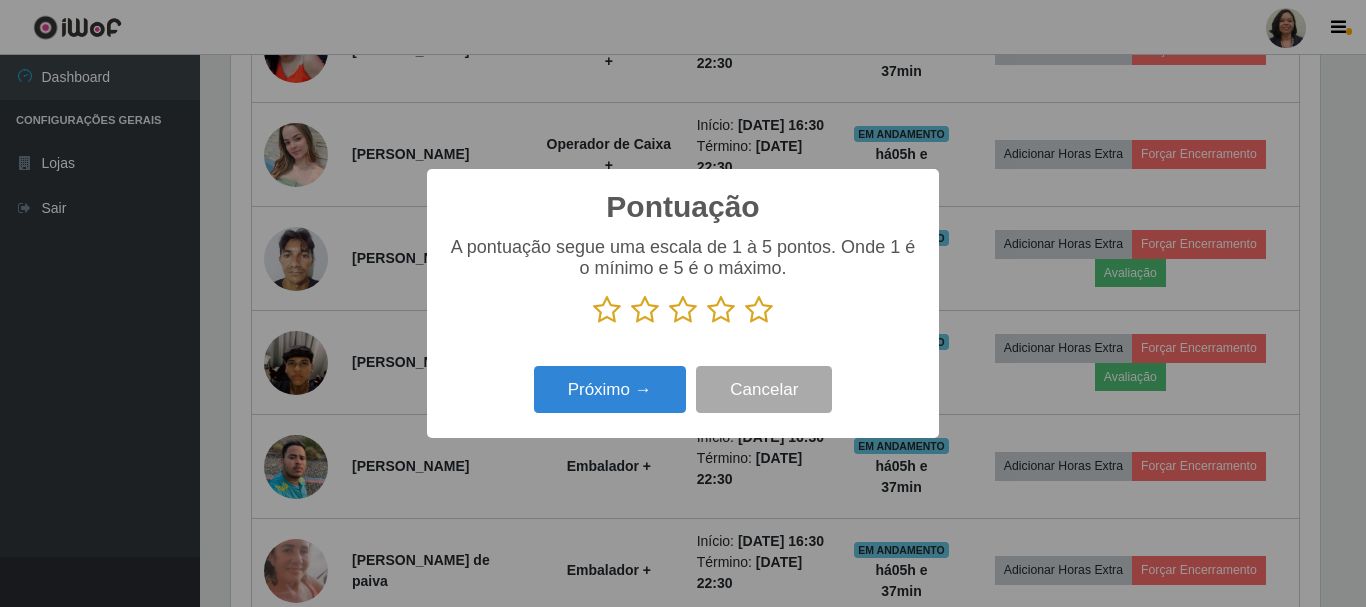 click at bounding box center (759, 310) 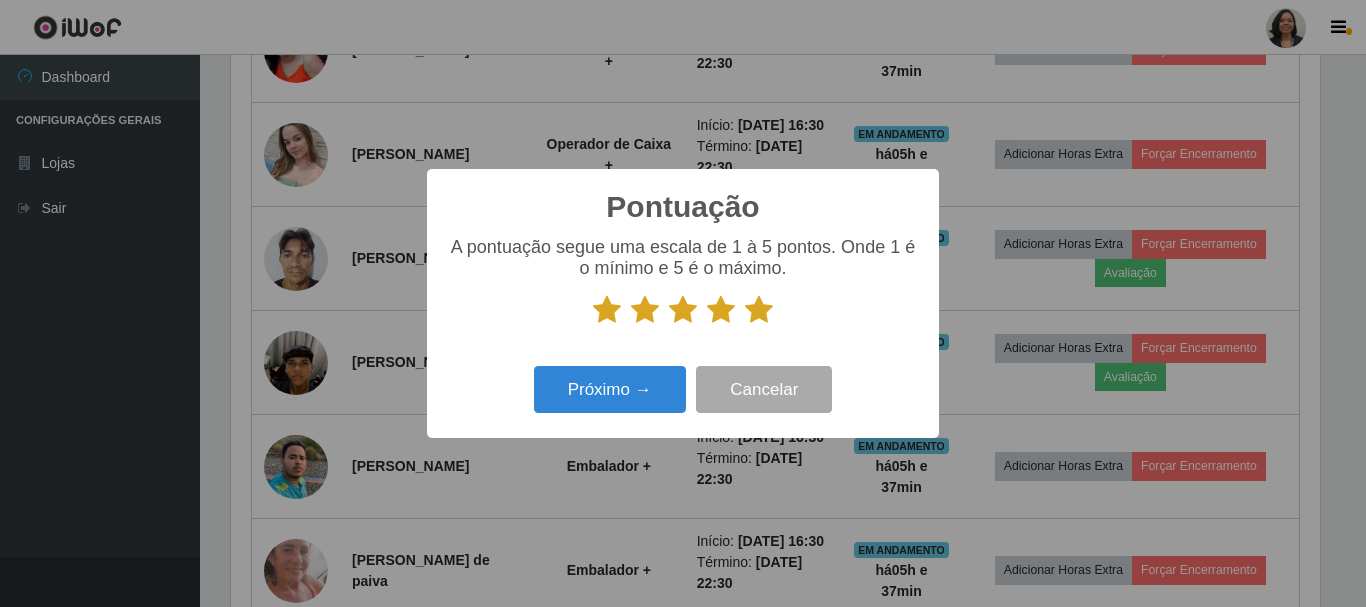 click on "Pontuação × A pontuação segue uma escala de 1 à 5 pontos.
Onde 1 é o mínimo e 5 é o máximo.
Próximo → Cancelar" at bounding box center [683, 303] 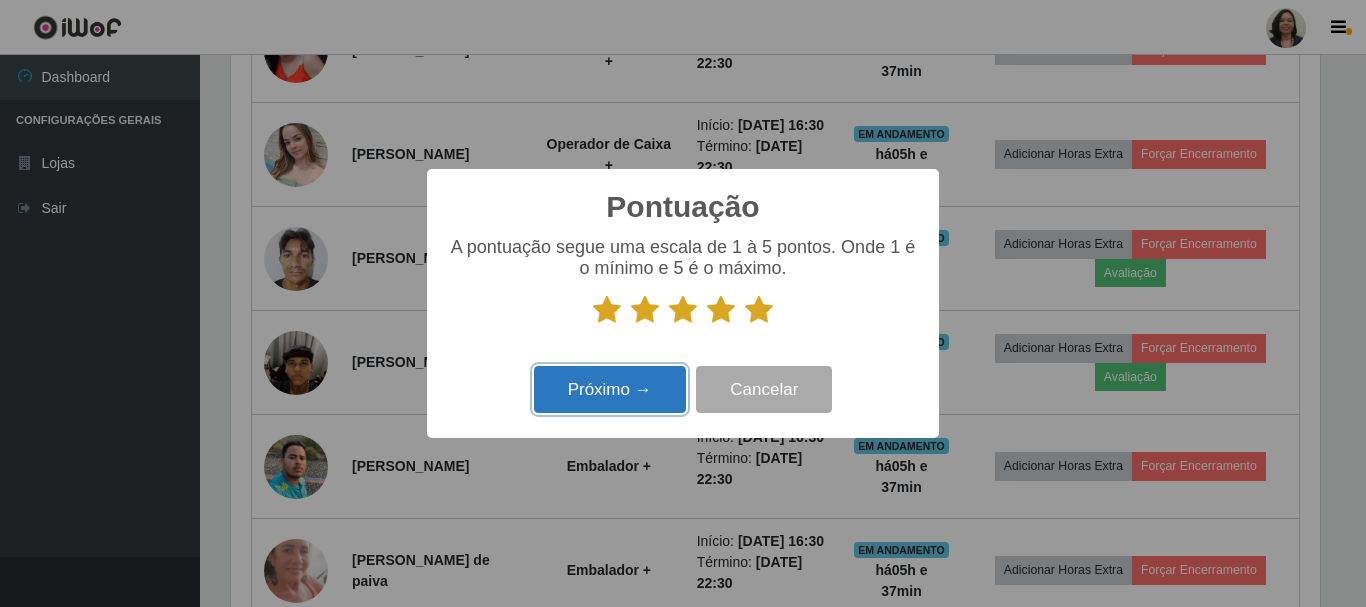 click on "Próximo →" at bounding box center [610, 389] 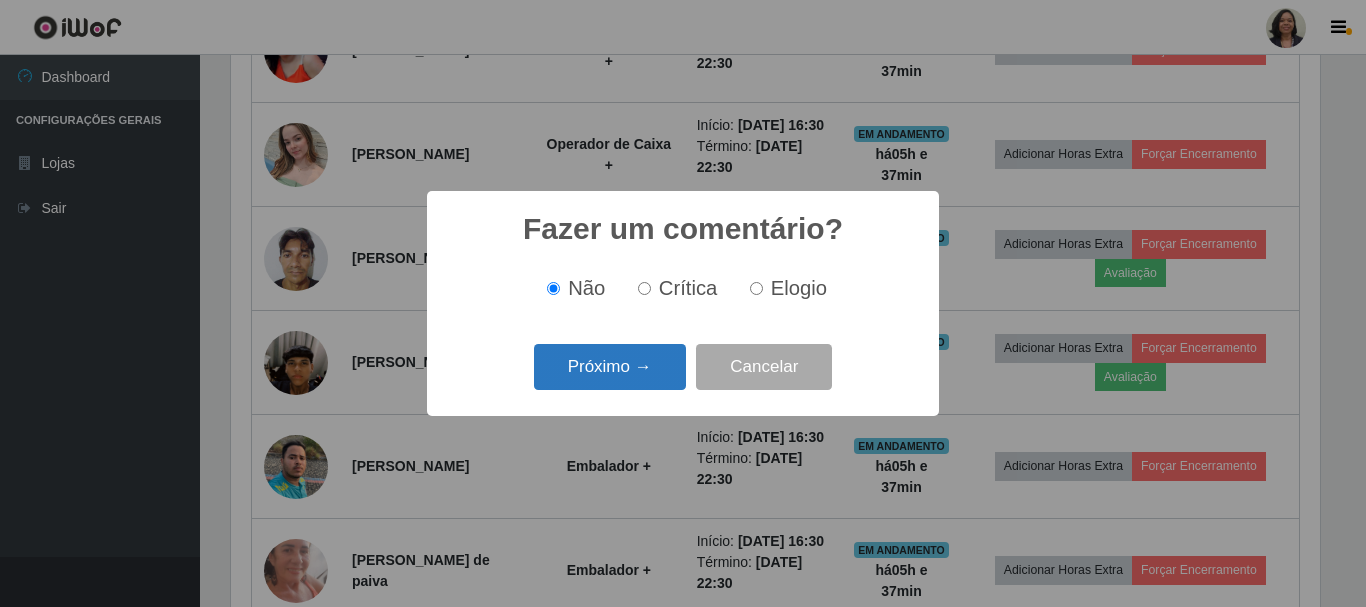 click on "Próximo →" at bounding box center (610, 367) 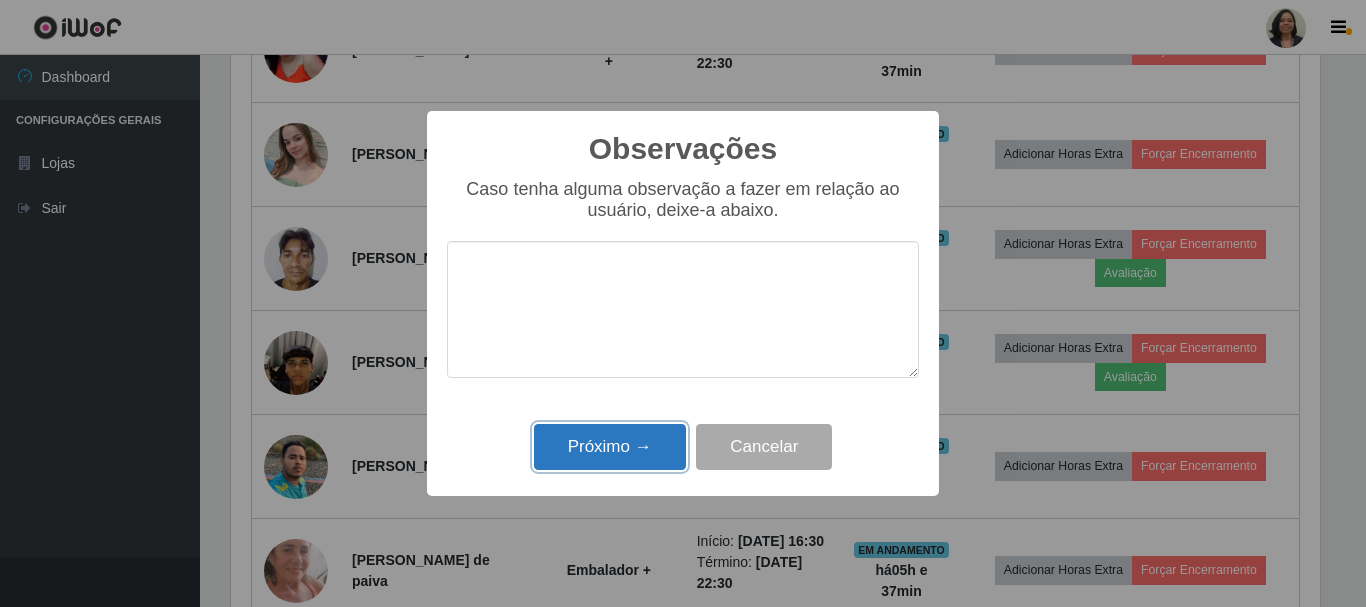 click on "Próximo →" at bounding box center [610, 447] 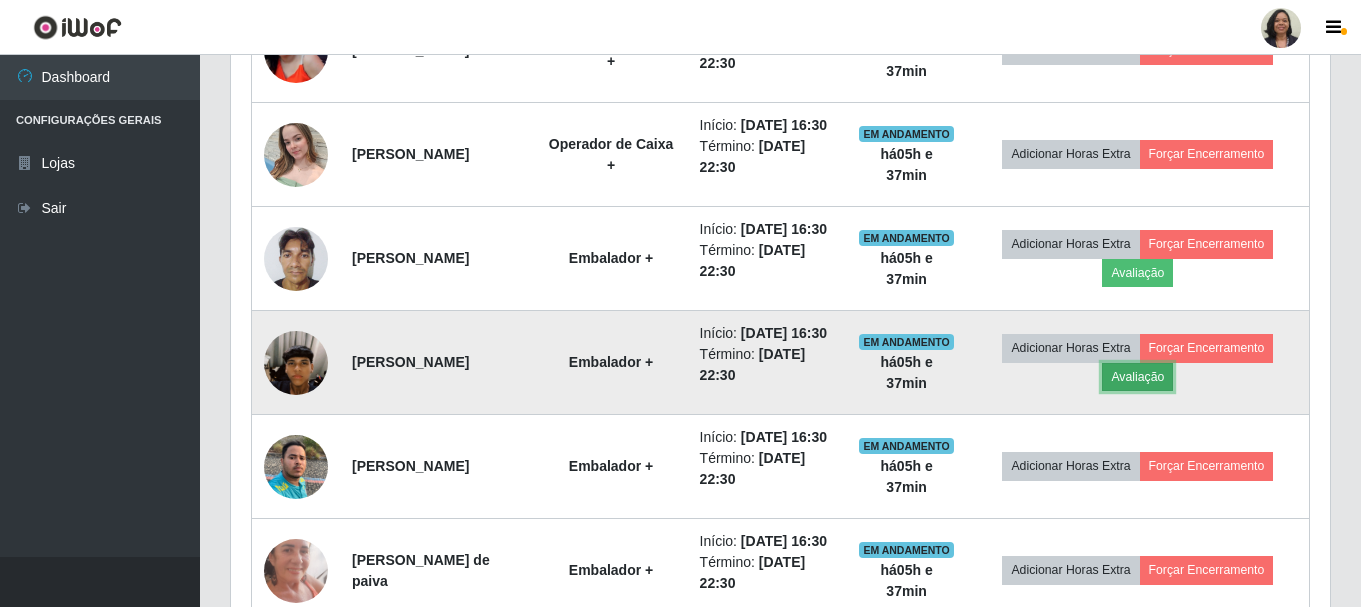click on "Avaliação" at bounding box center (1137, 377) 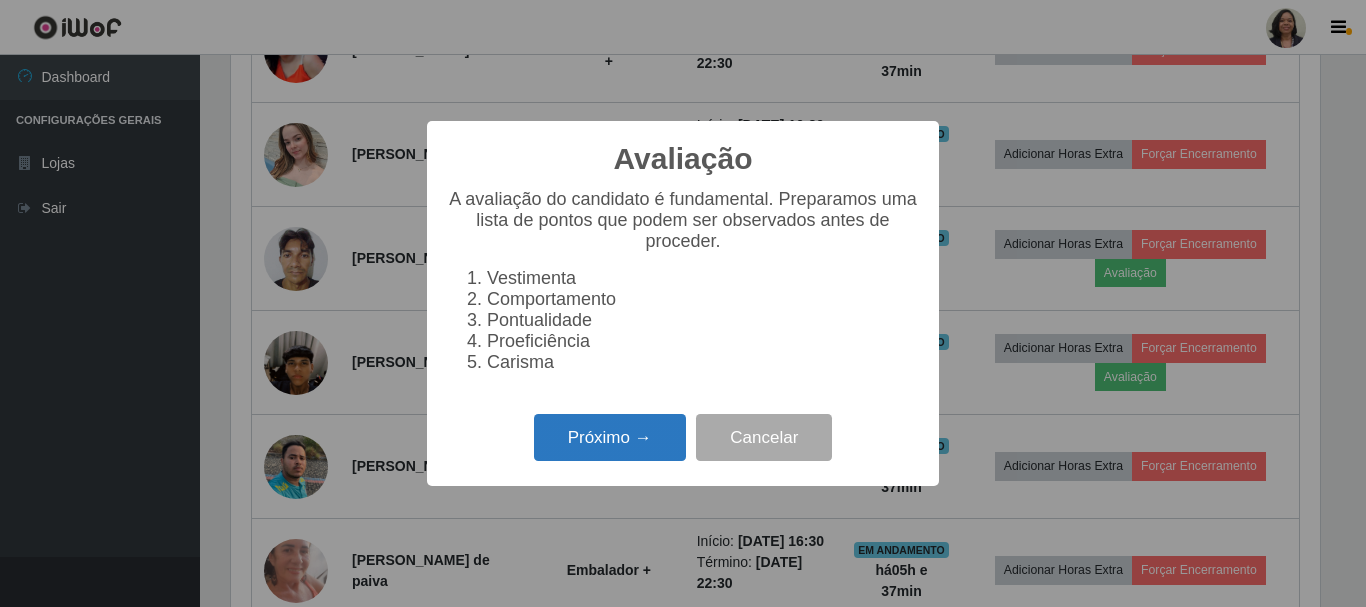 click on "Próximo →" at bounding box center [610, 437] 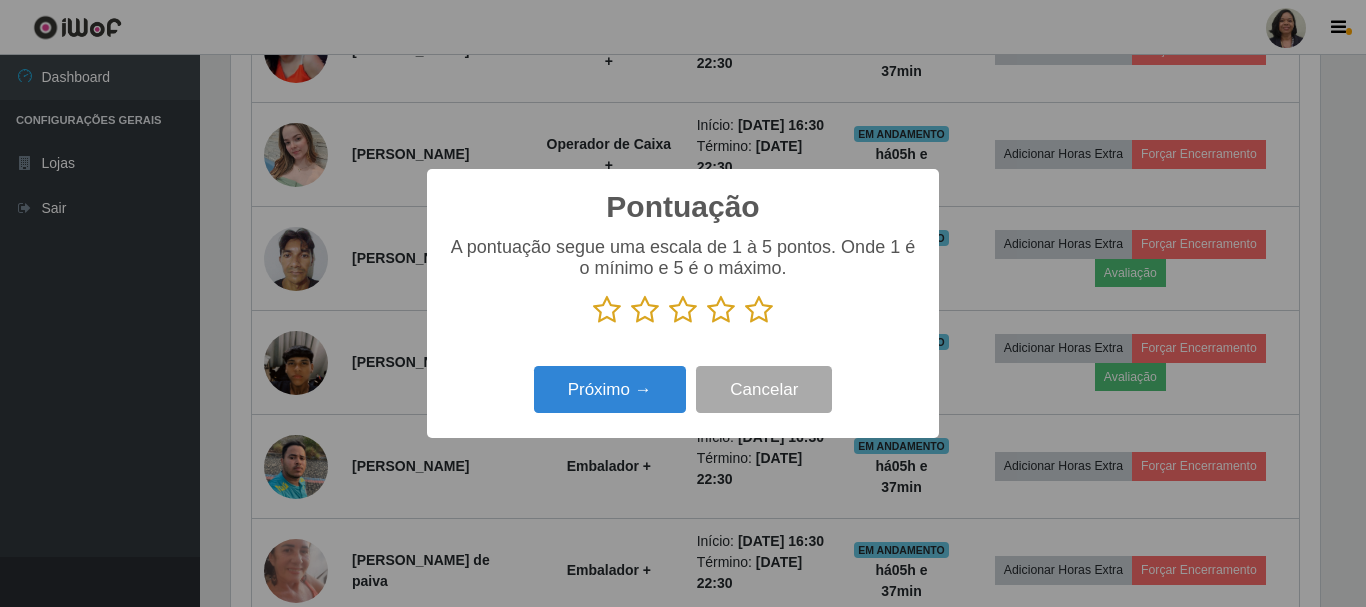 click at bounding box center [759, 310] 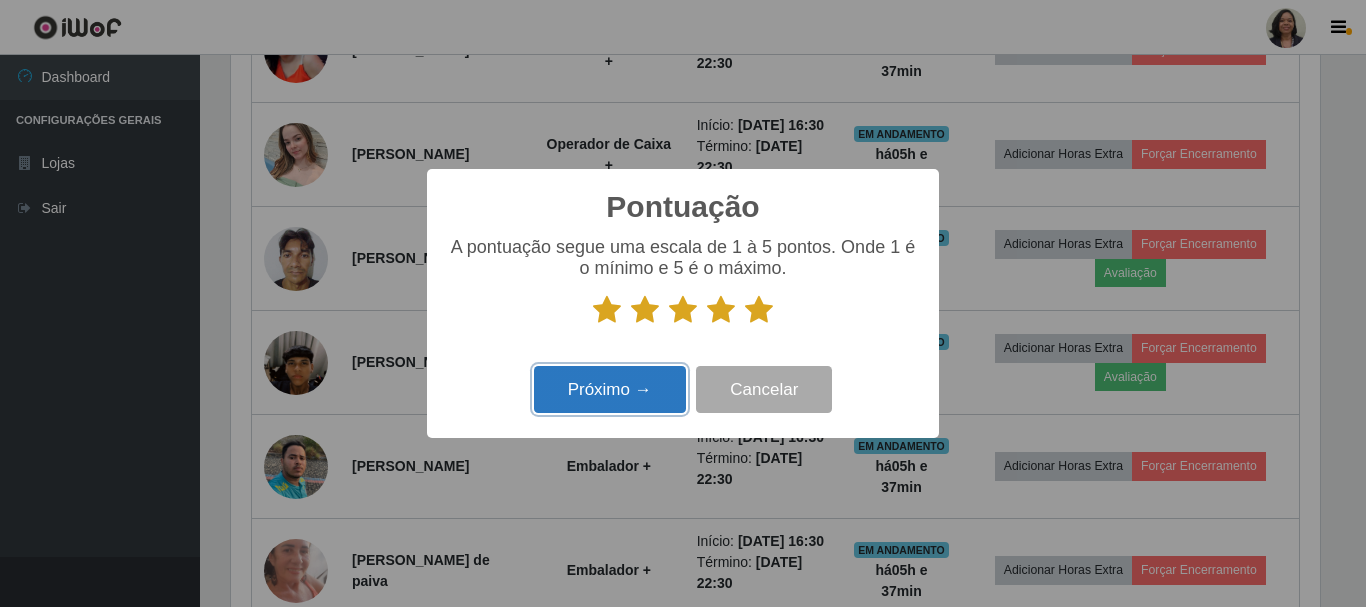 click on "Próximo →" at bounding box center [610, 389] 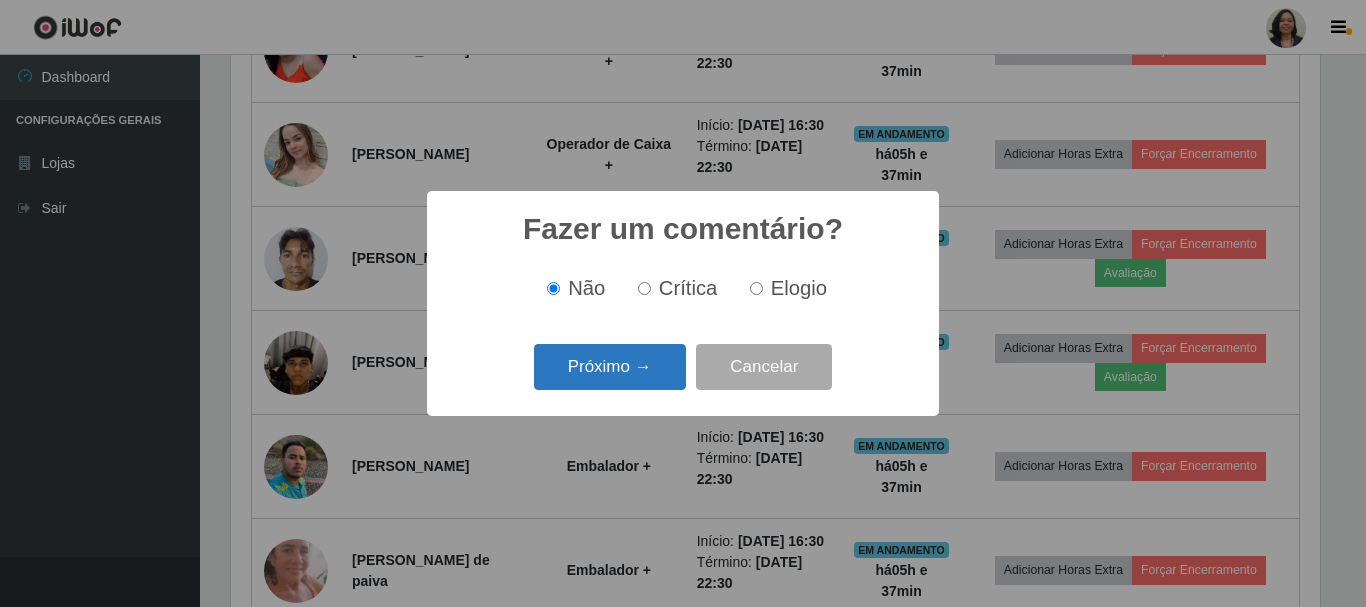 click on "Próximo →" at bounding box center [610, 367] 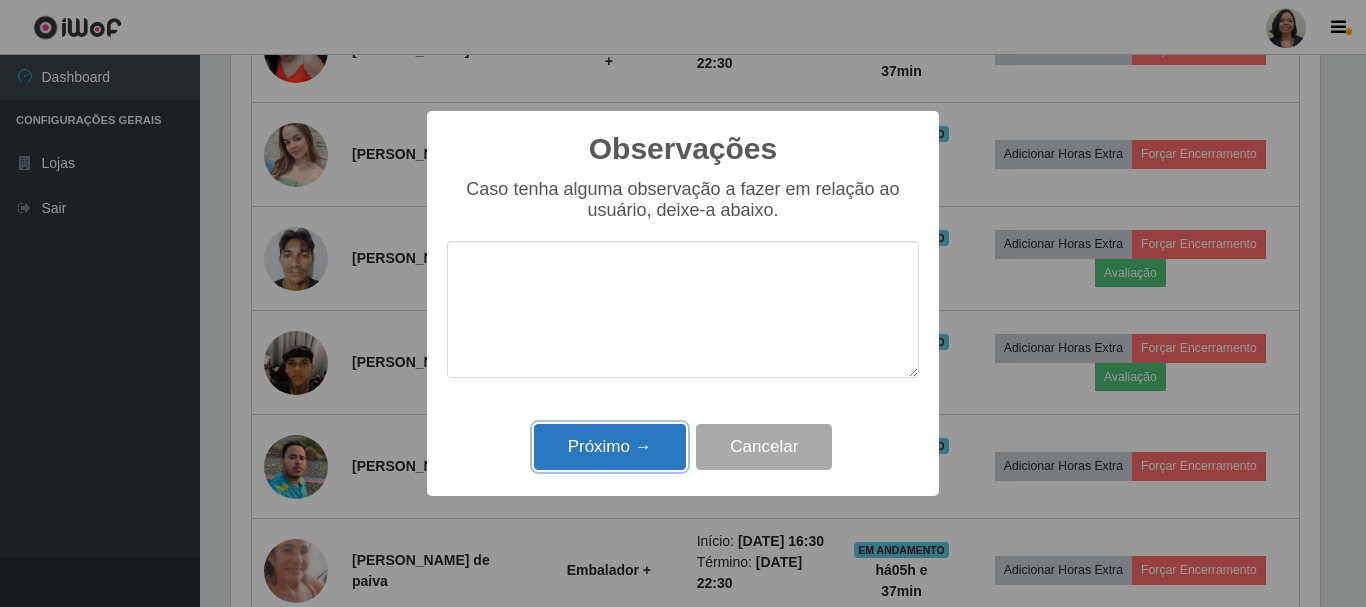 click on "Próximo →" at bounding box center [610, 447] 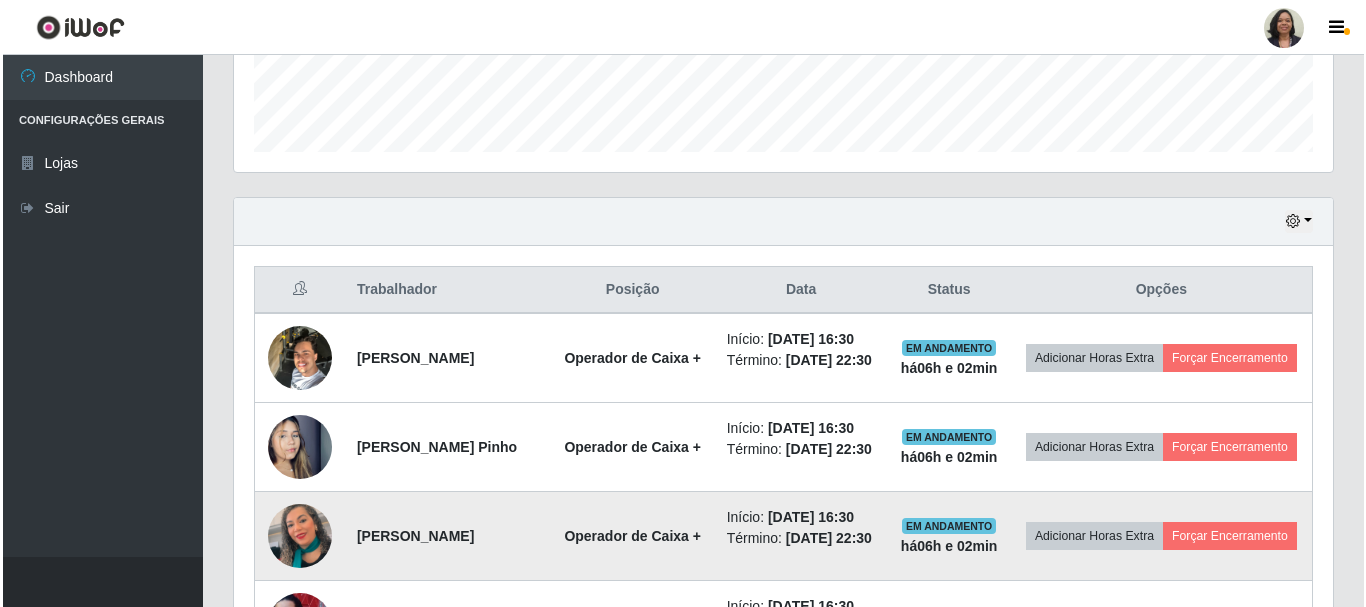 scroll, scrollTop: 790, scrollLeft: 0, axis: vertical 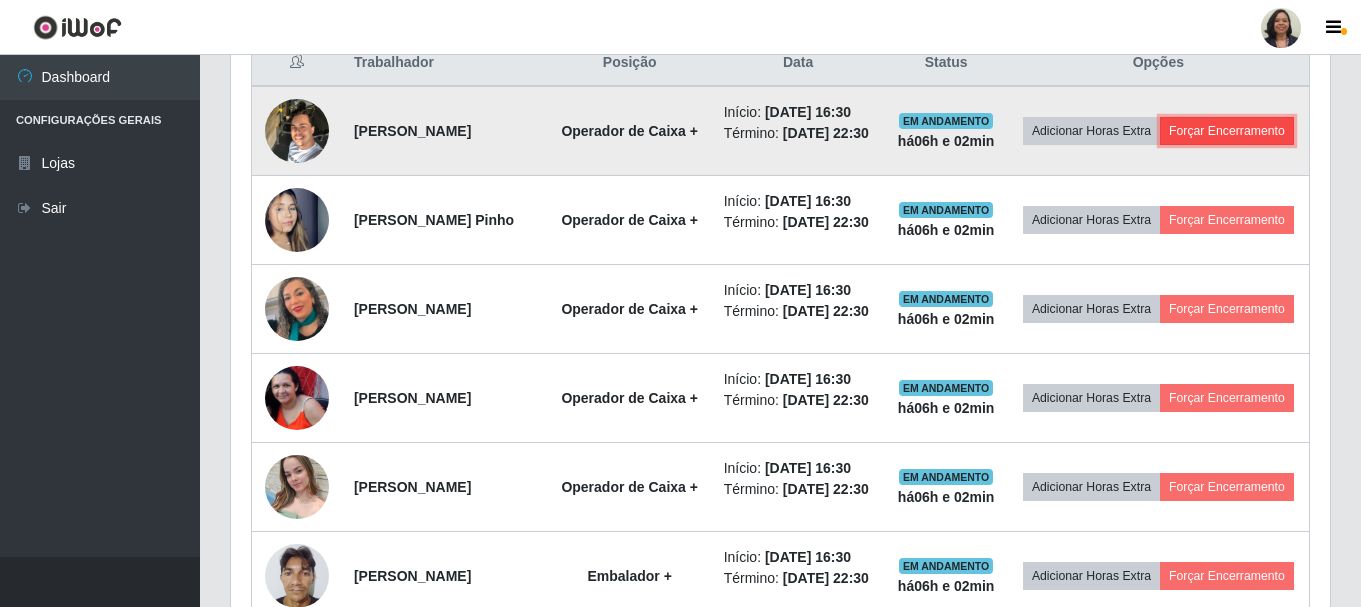 click on "Forçar Encerramento" at bounding box center [1227, 131] 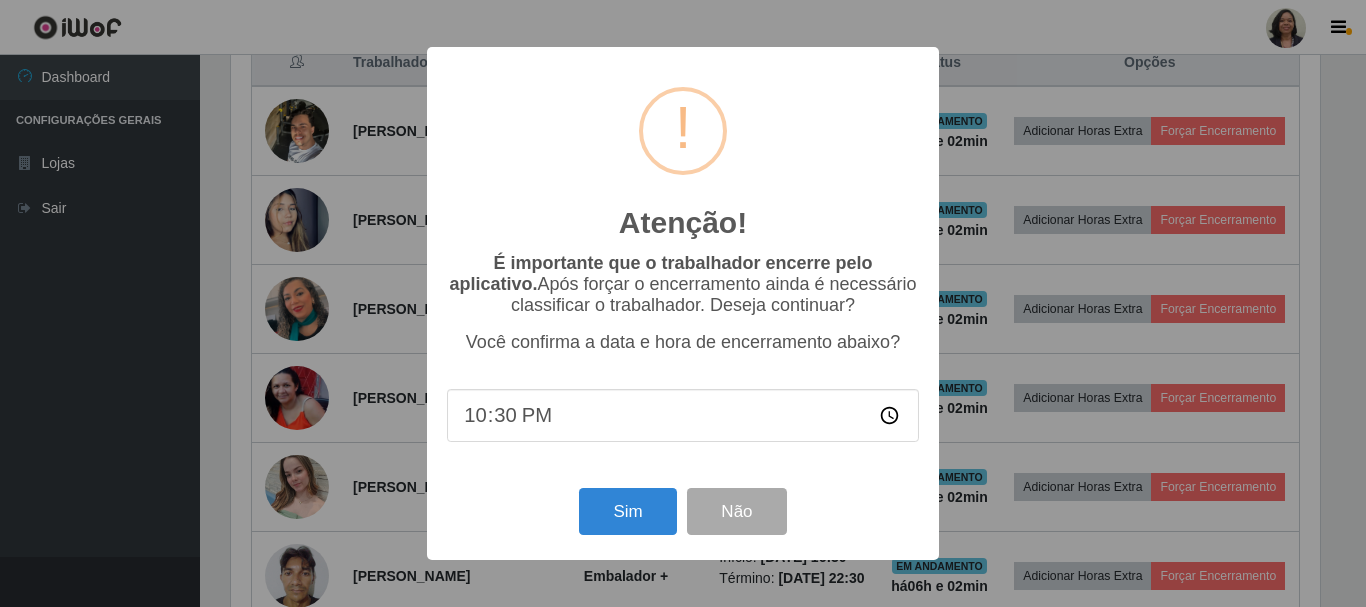scroll, scrollTop: 999585, scrollLeft: 998911, axis: both 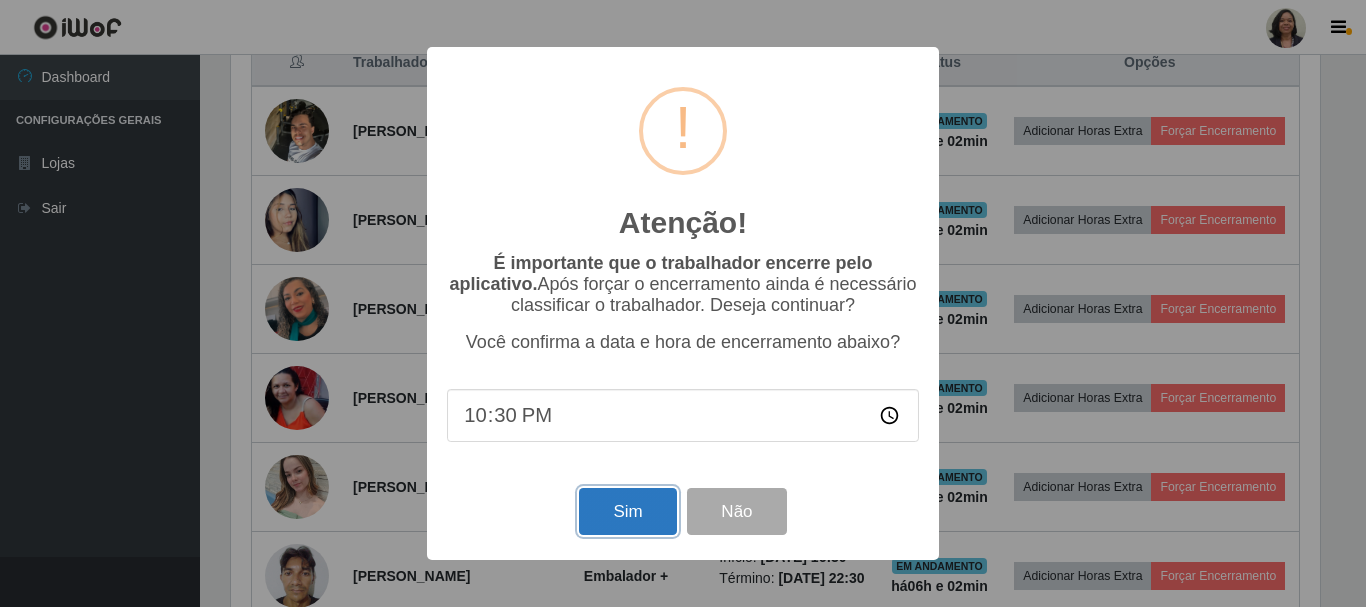 click on "Sim" at bounding box center [627, 511] 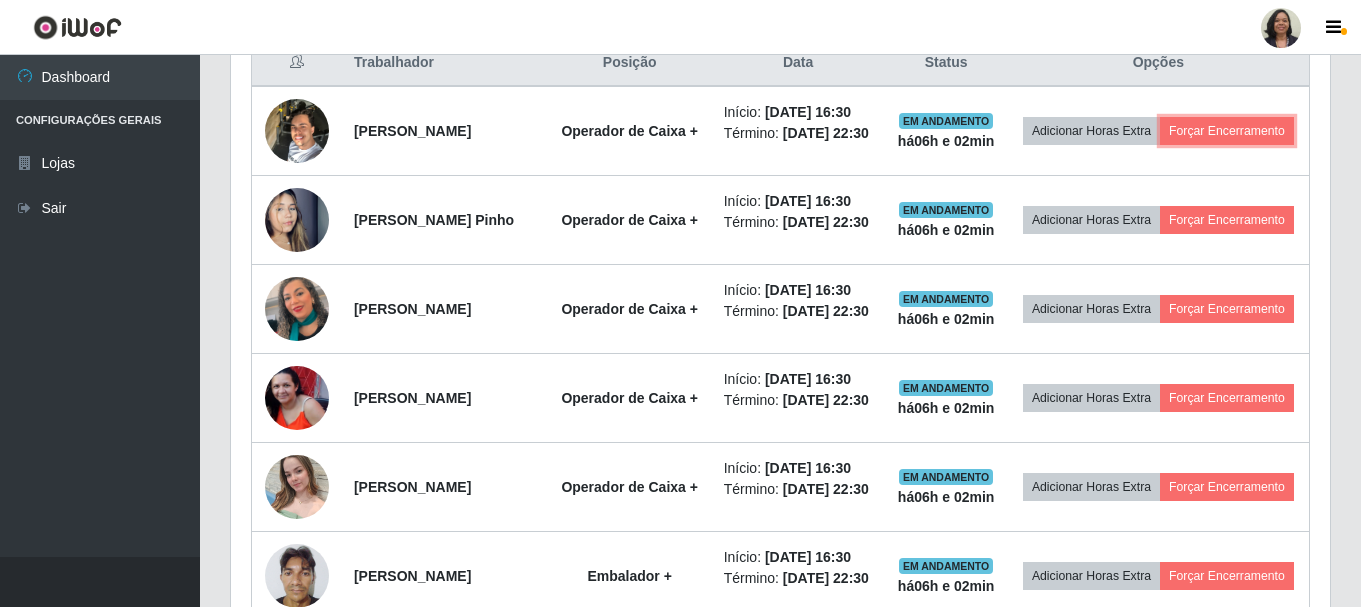 scroll, scrollTop: 999585, scrollLeft: 998901, axis: both 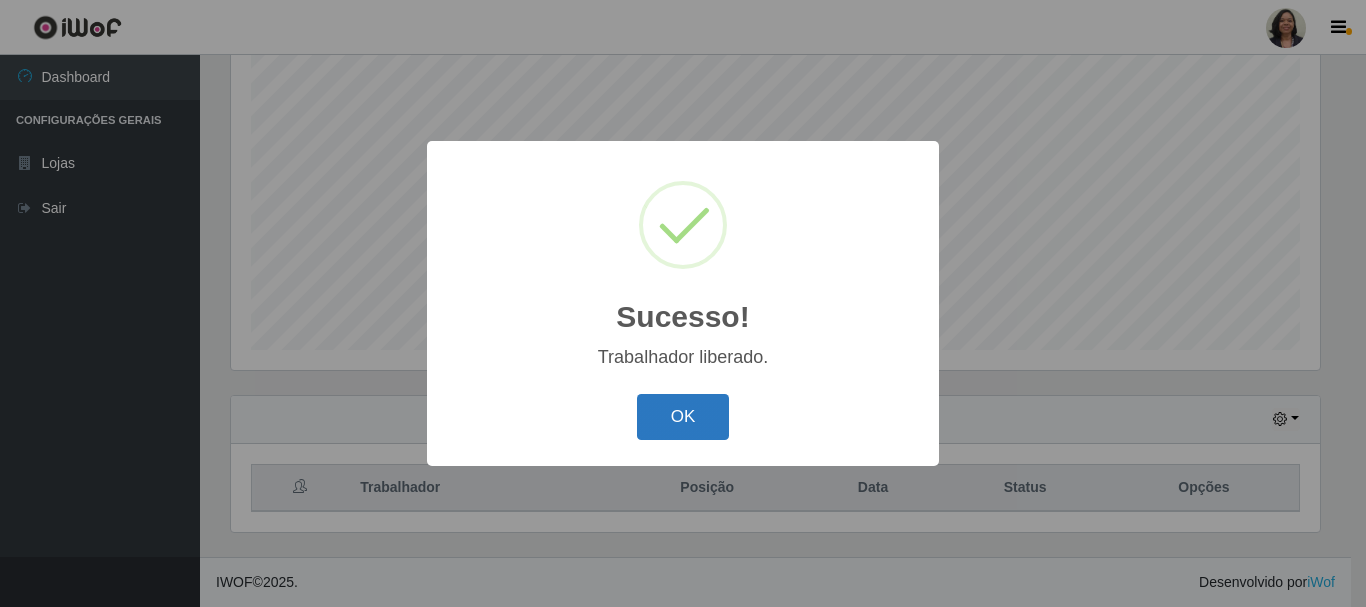 click on "OK" at bounding box center (683, 417) 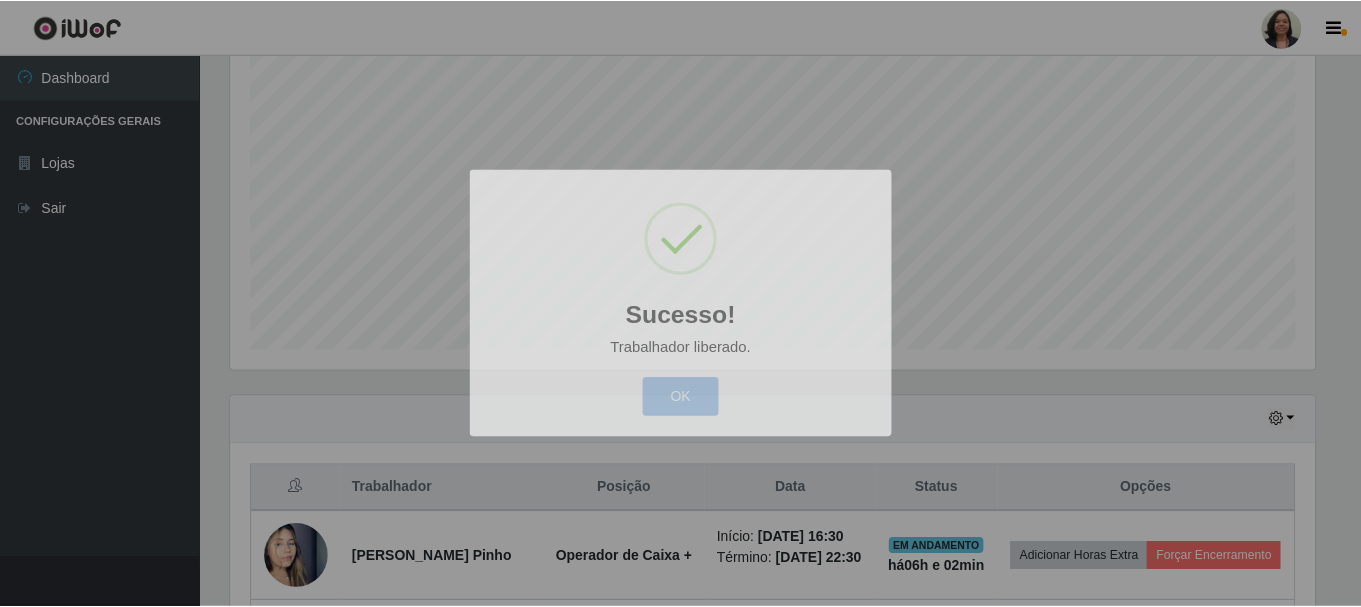 scroll, scrollTop: 999585, scrollLeft: 998901, axis: both 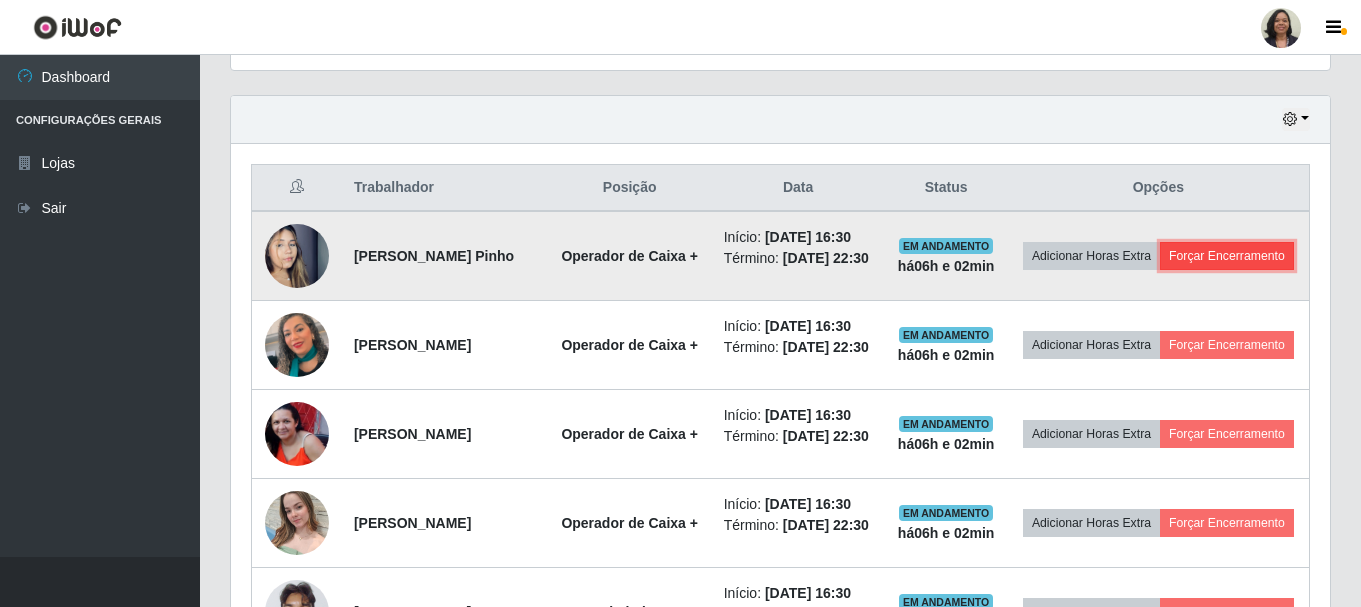 click on "Forçar Encerramento" at bounding box center [1227, 256] 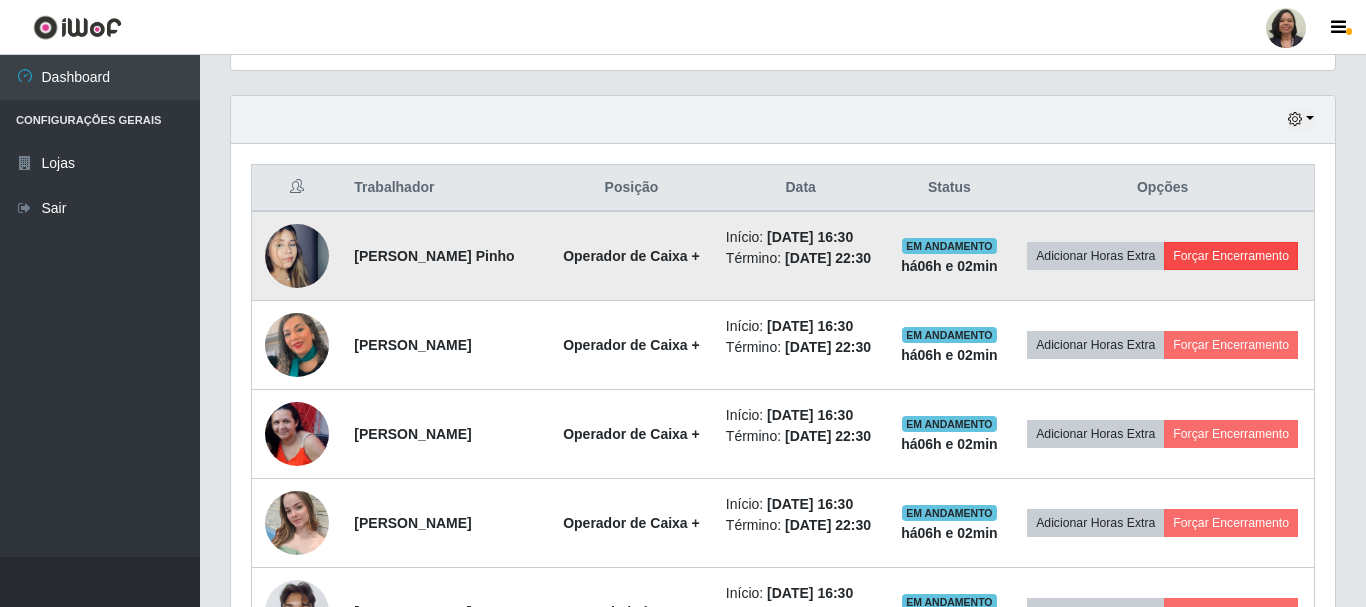 scroll, scrollTop: 999585, scrollLeft: 998911, axis: both 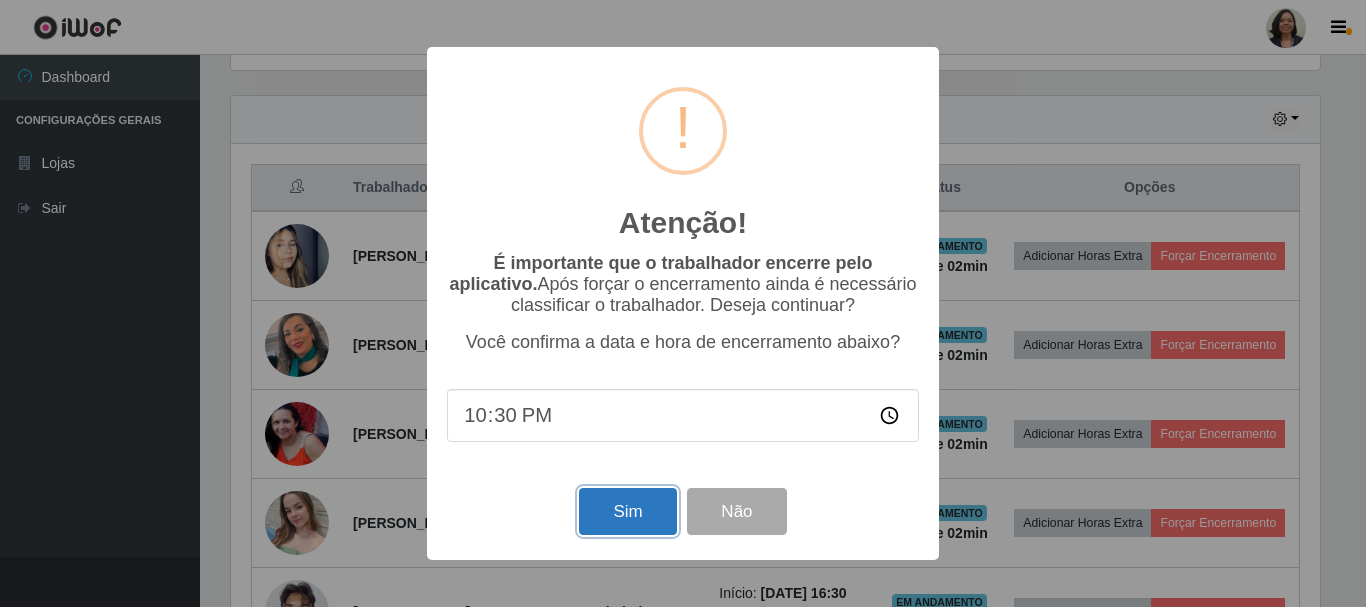 click on "Sim" at bounding box center [627, 511] 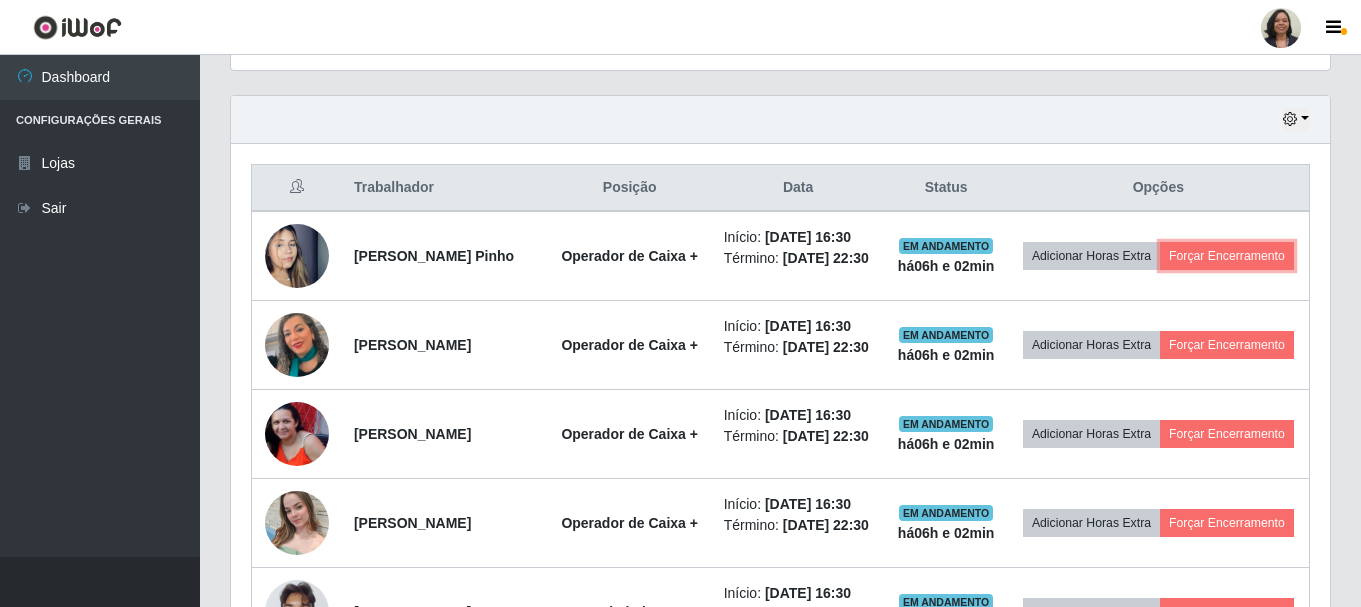 scroll, scrollTop: 999585, scrollLeft: 998901, axis: both 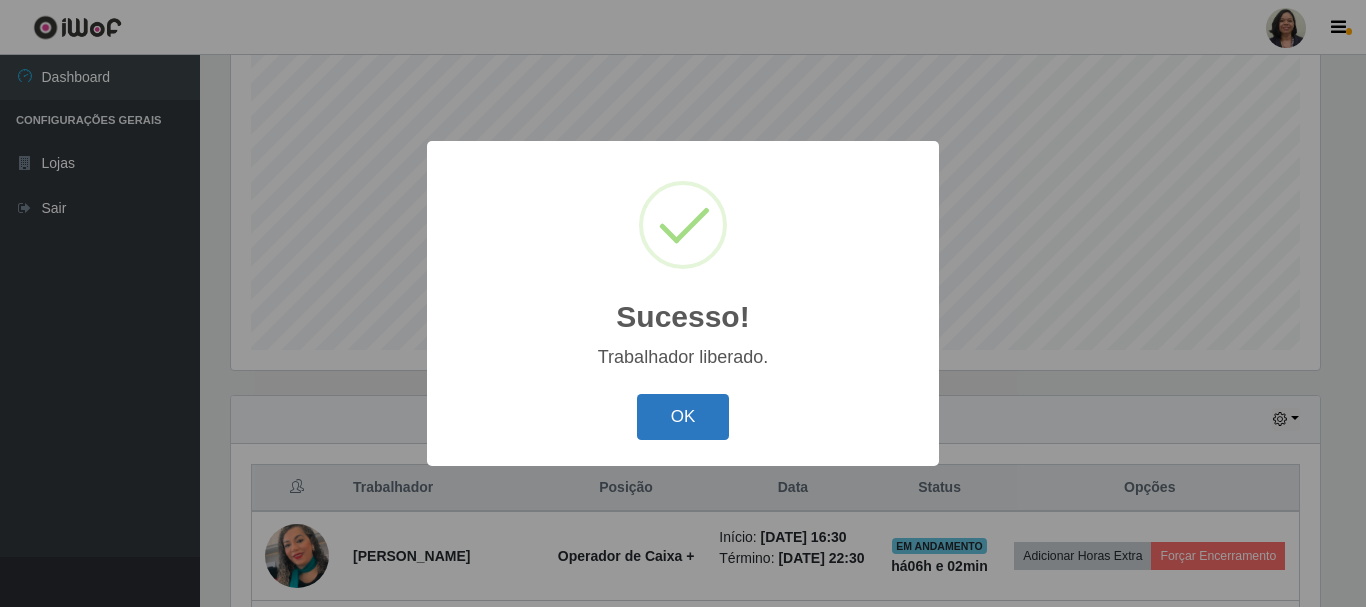 click on "OK" at bounding box center [683, 417] 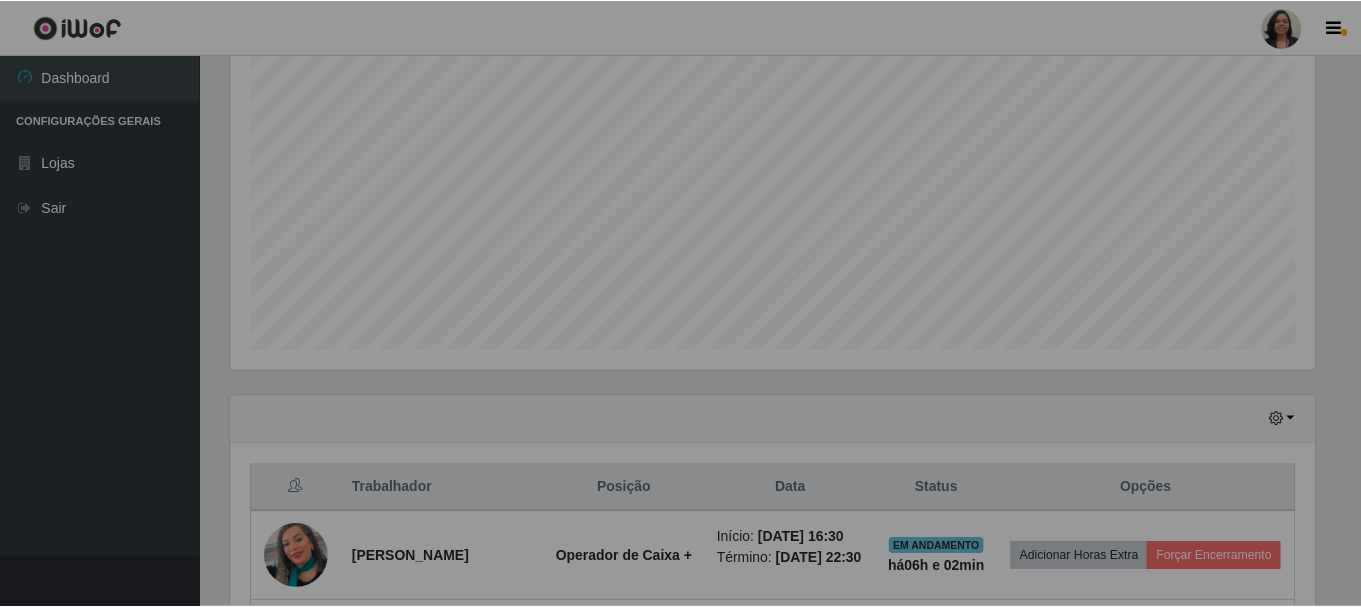 scroll, scrollTop: 999585, scrollLeft: 998901, axis: both 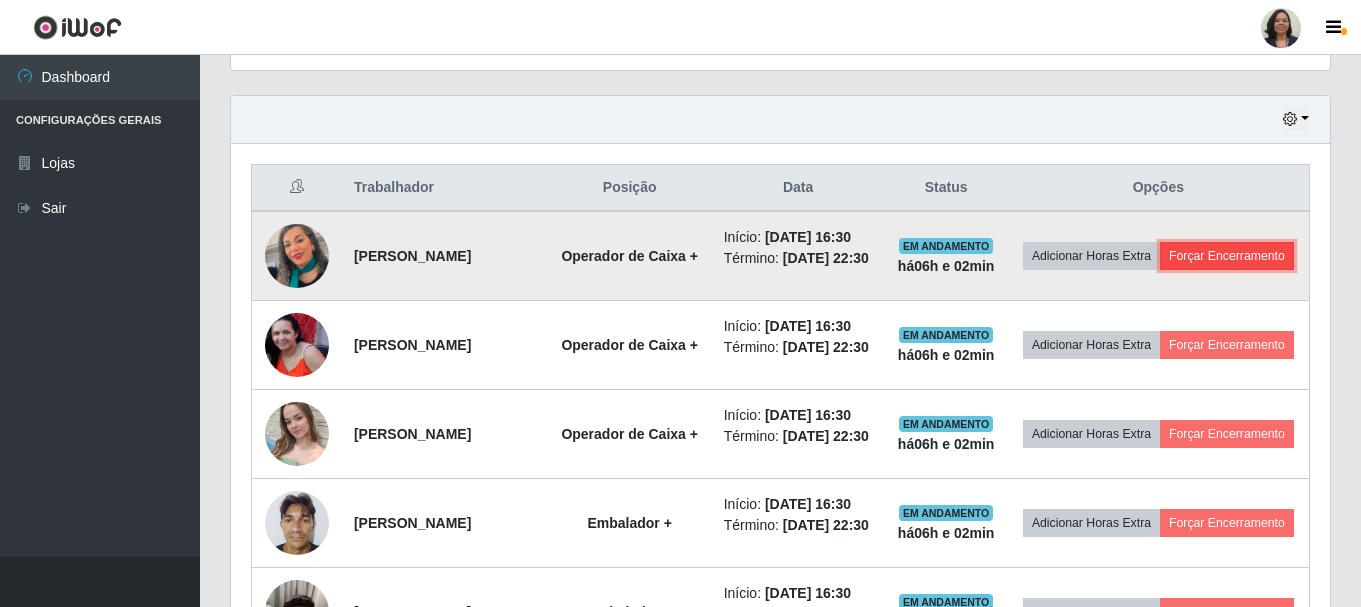 click on "Forçar Encerramento" at bounding box center [1227, 256] 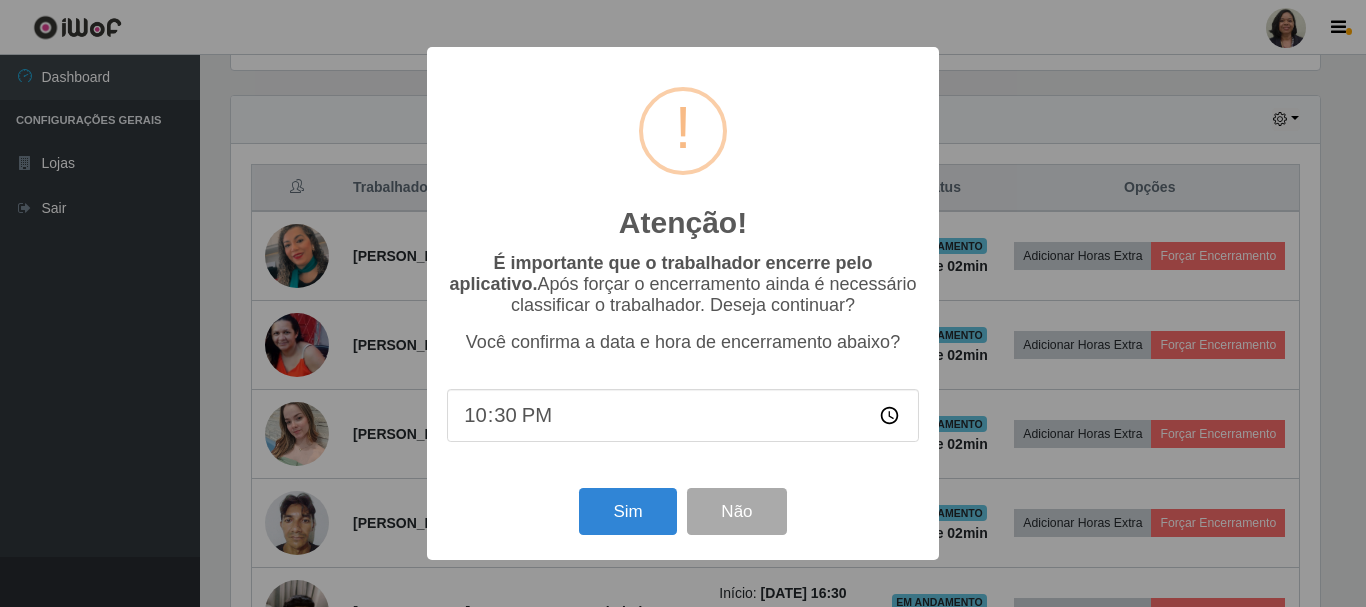 scroll, scrollTop: 999585, scrollLeft: 998911, axis: both 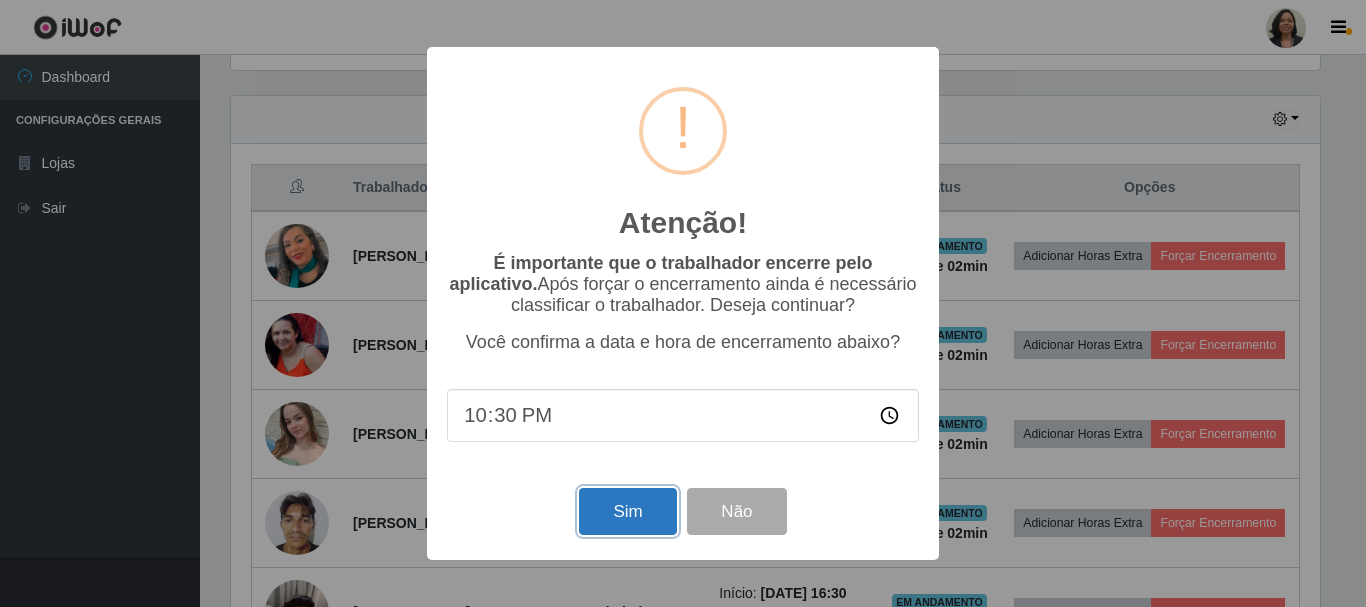click on "Sim" at bounding box center (627, 511) 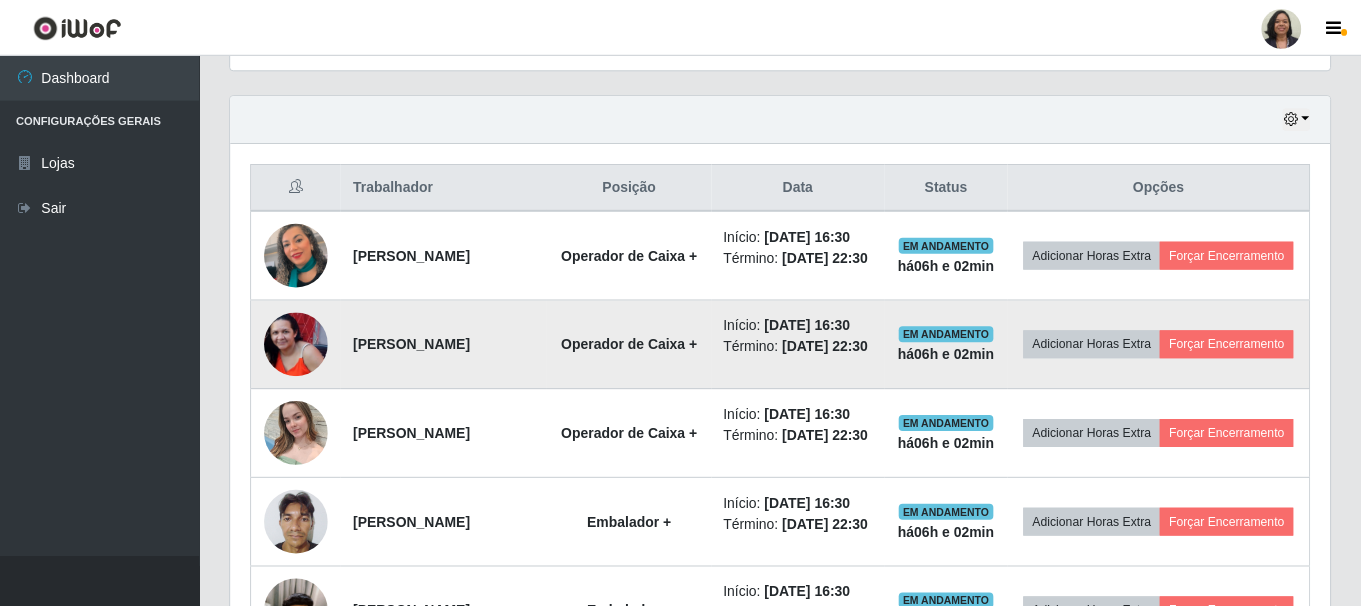 scroll, scrollTop: 999585, scrollLeft: 998901, axis: both 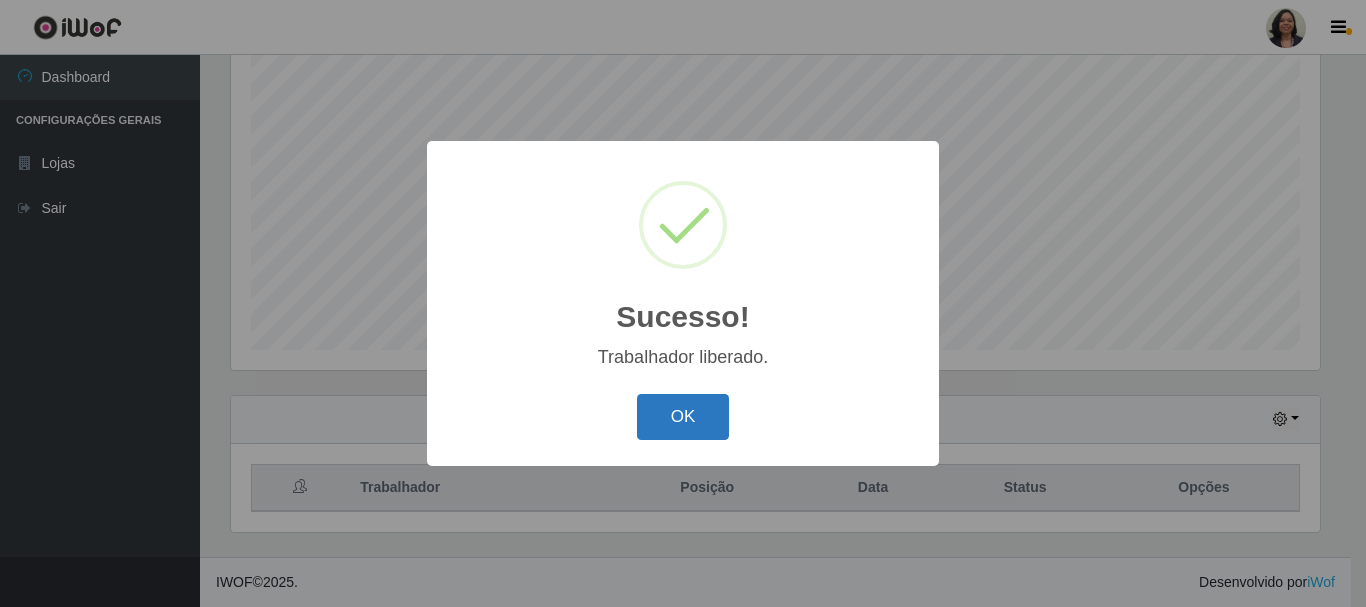 click on "OK" at bounding box center (683, 417) 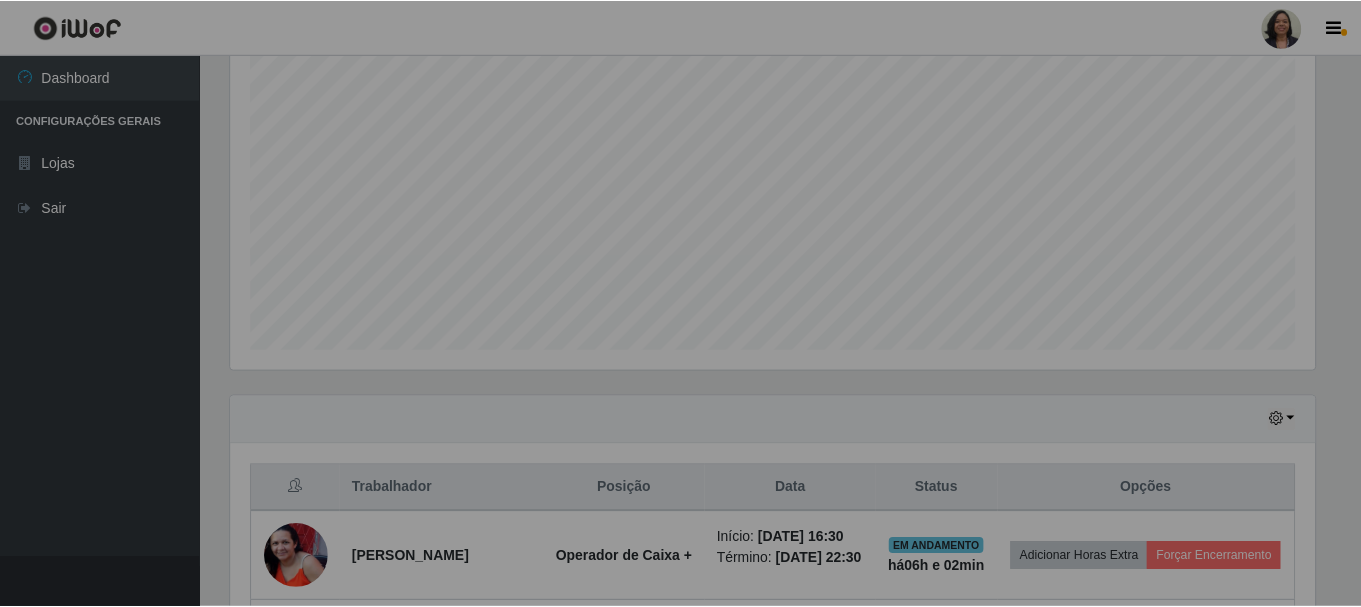 scroll, scrollTop: 999585, scrollLeft: 998901, axis: both 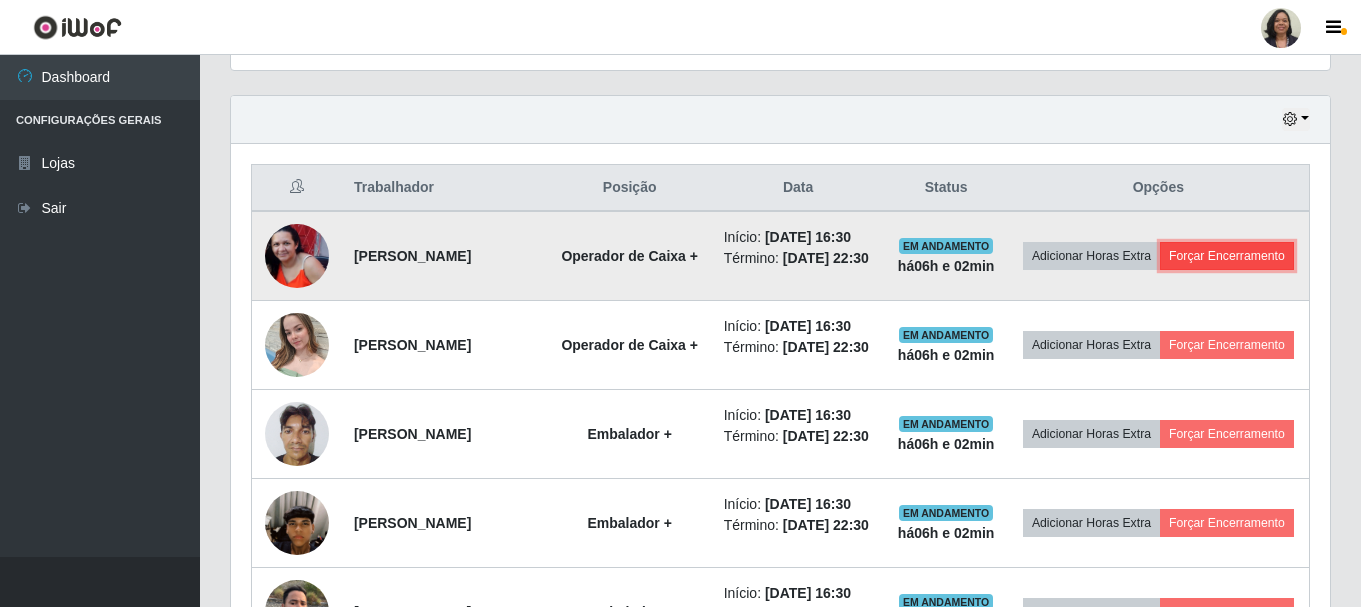 click on "Forçar Encerramento" at bounding box center (1227, 256) 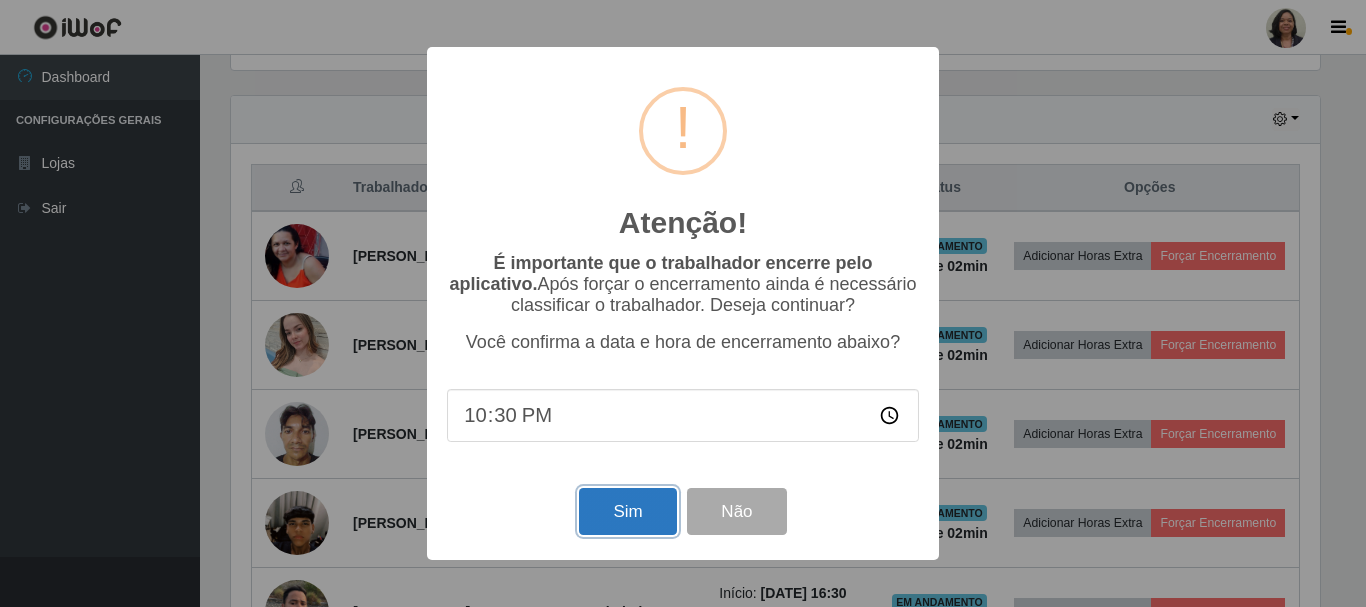 click on "Sim" at bounding box center (627, 511) 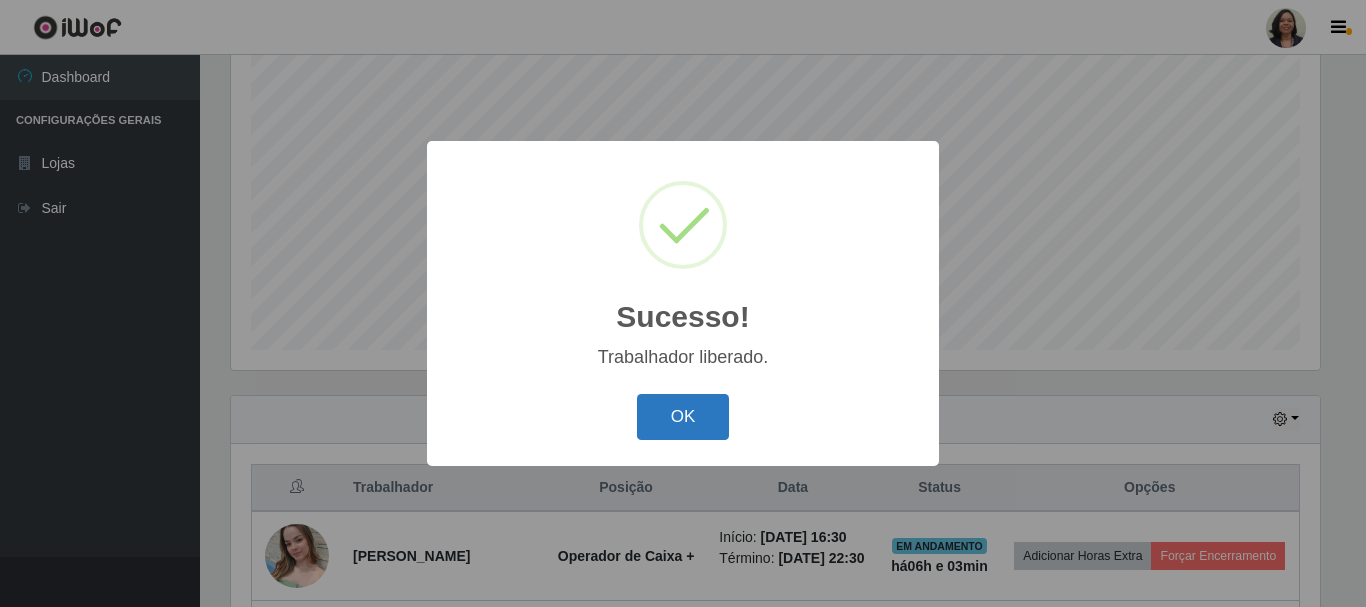 click on "OK" at bounding box center (683, 417) 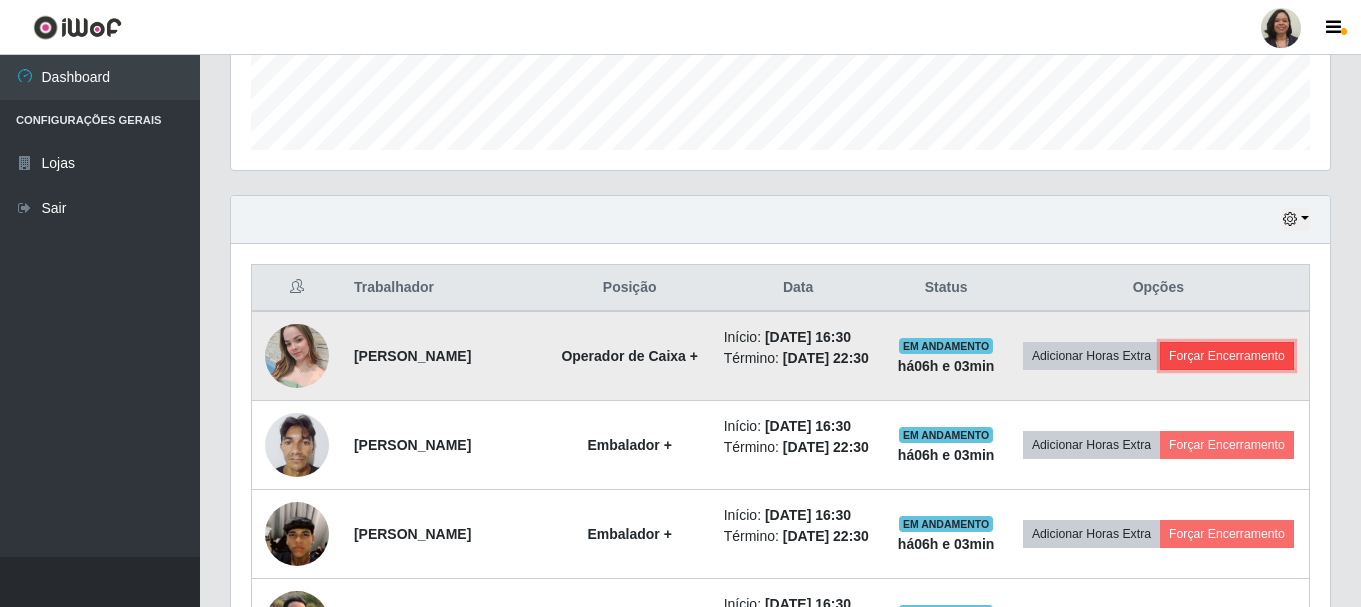 click on "Forçar Encerramento" at bounding box center [1227, 356] 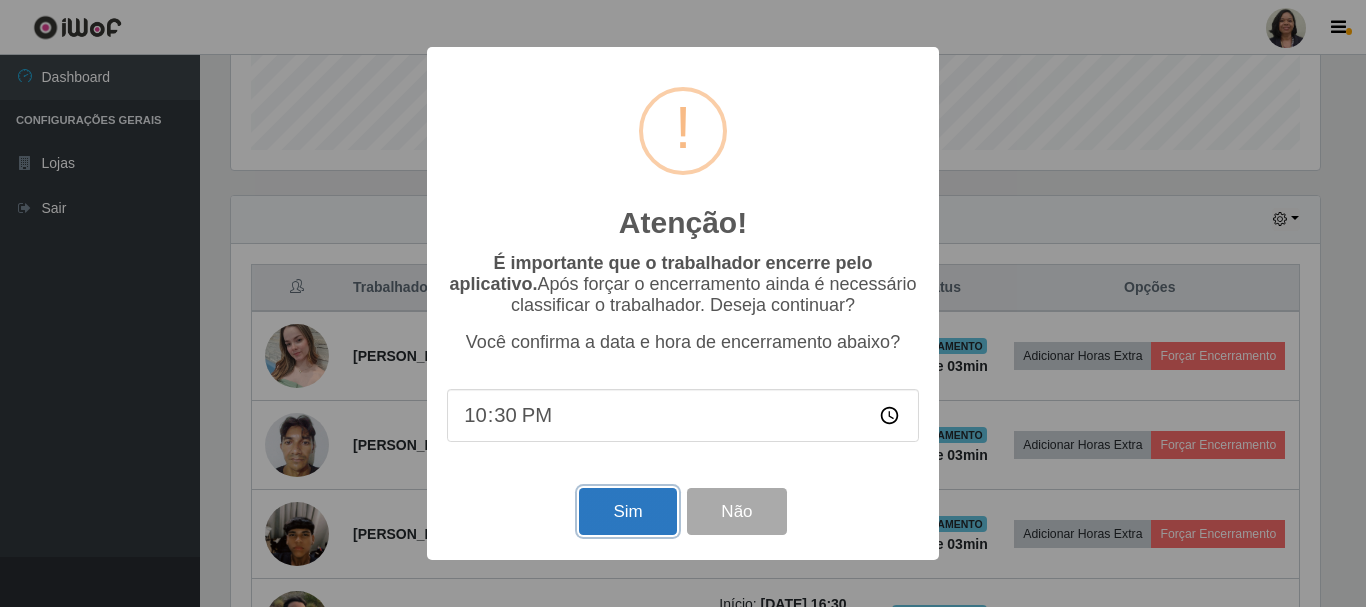 click on "Sim" at bounding box center [627, 511] 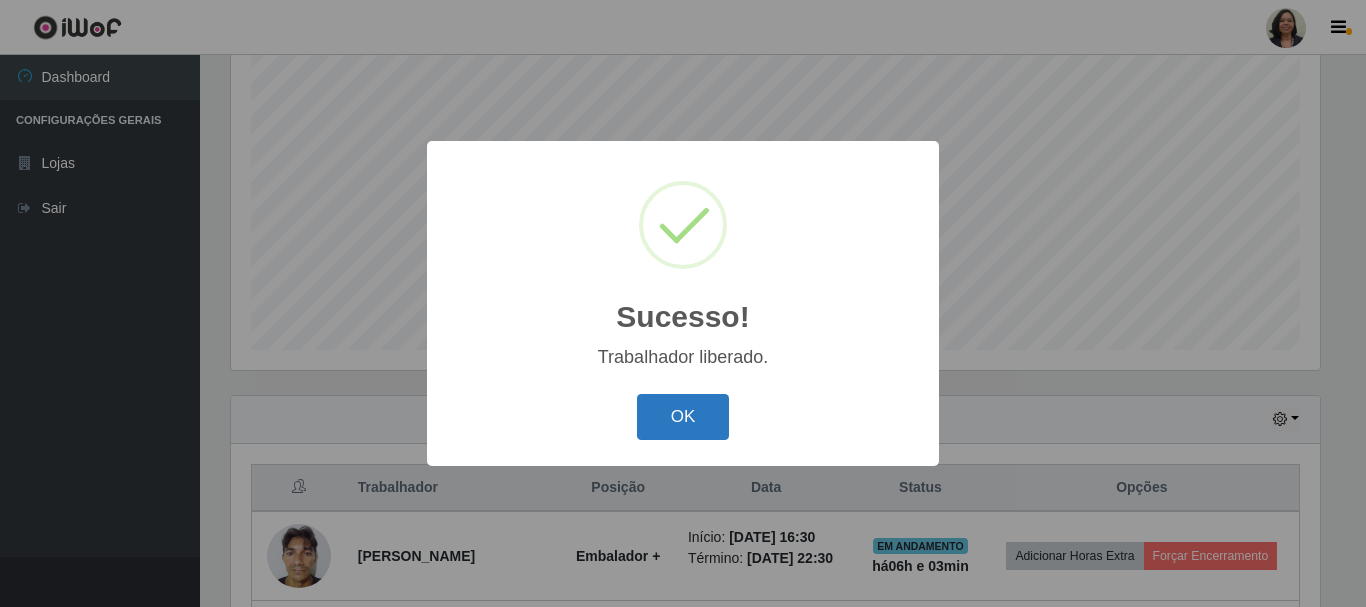 click on "OK" at bounding box center [683, 417] 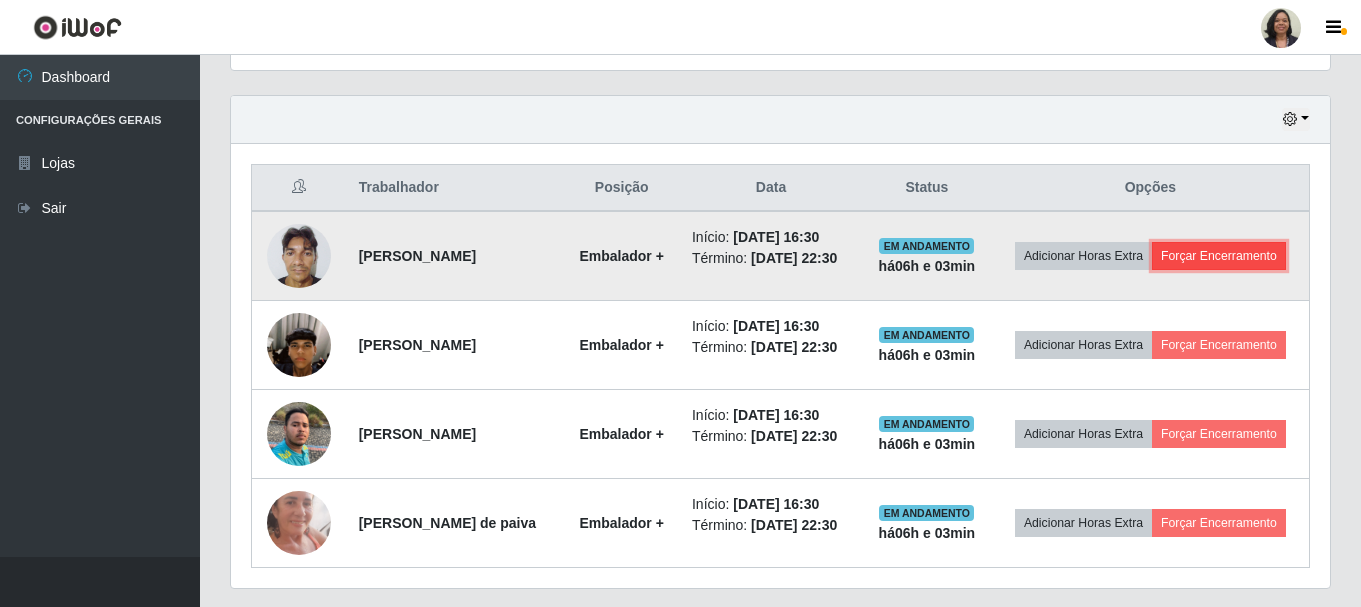 click on "Forçar Encerramento" at bounding box center (1219, 256) 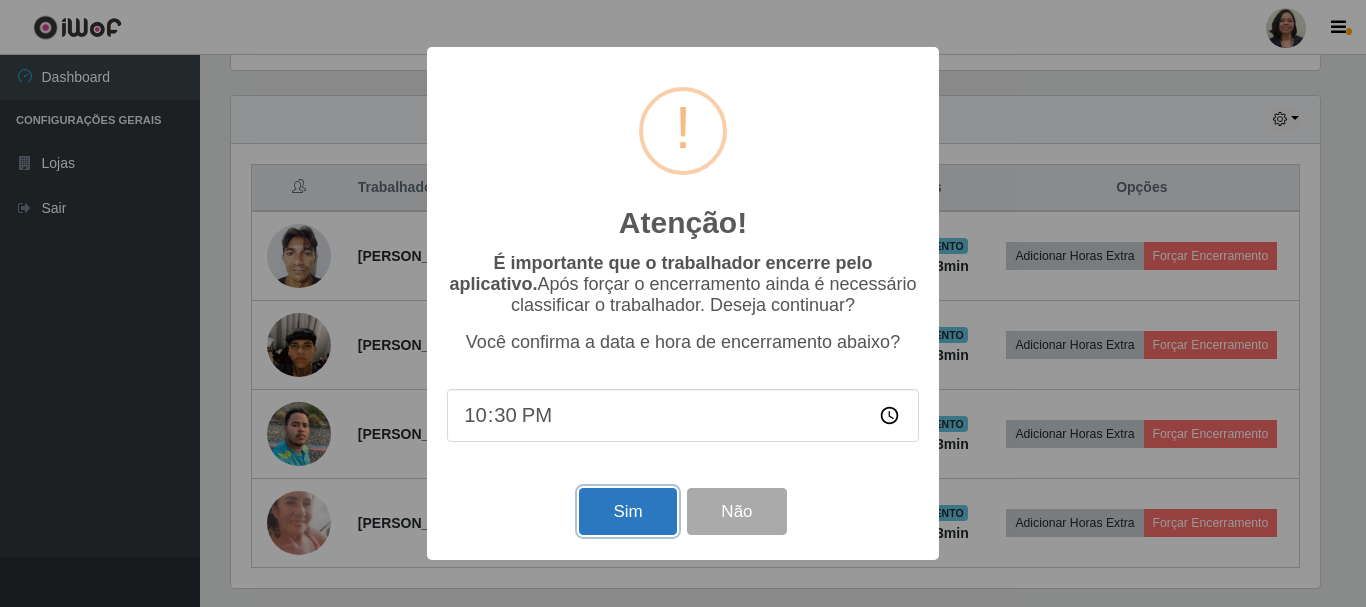 click on "Sim" at bounding box center (627, 511) 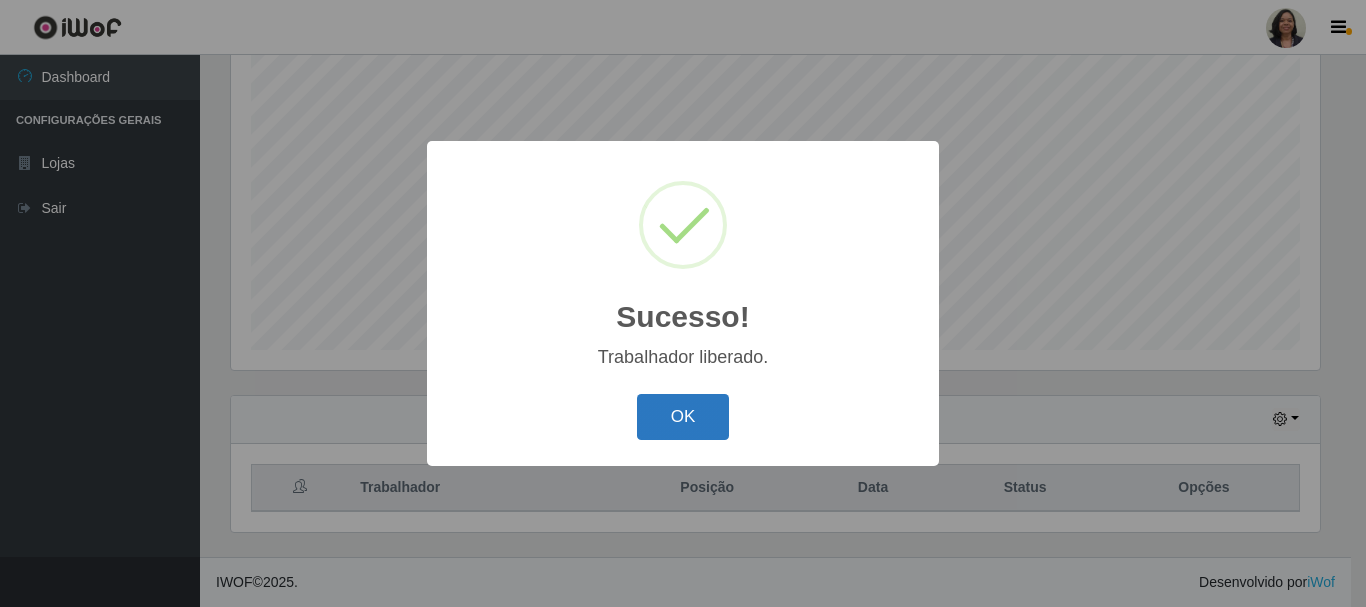 click on "OK" at bounding box center [683, 417] 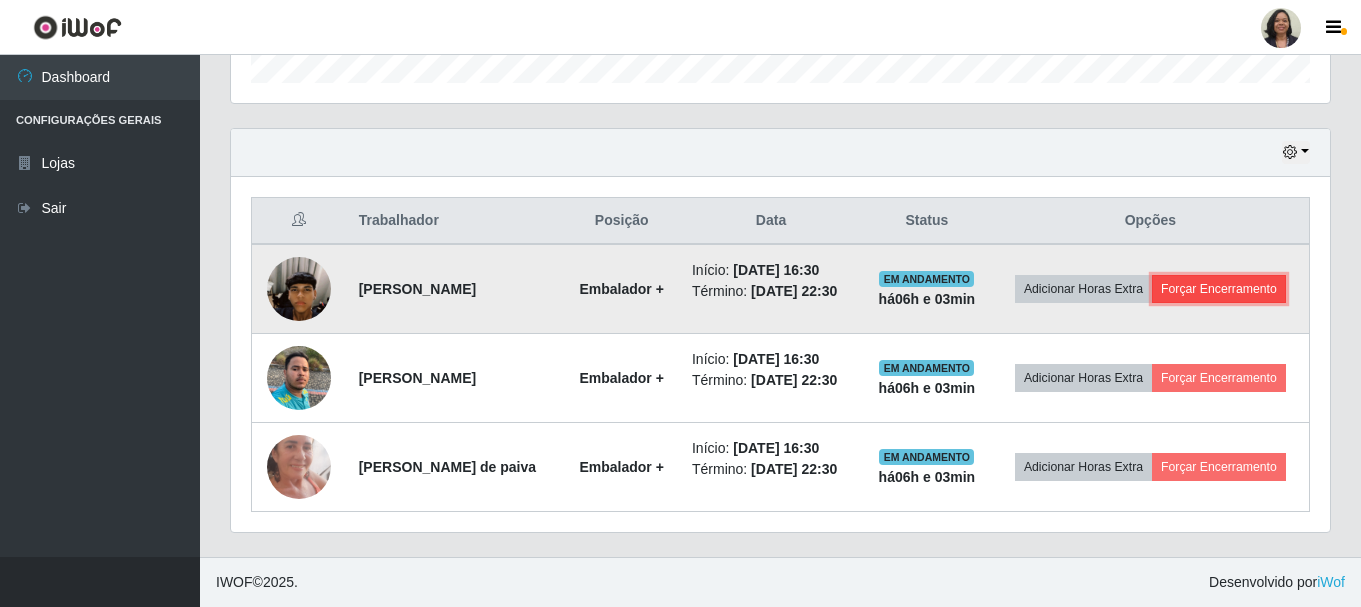 click on "Forçar Encerramento" at bounding box center (1219, 289) 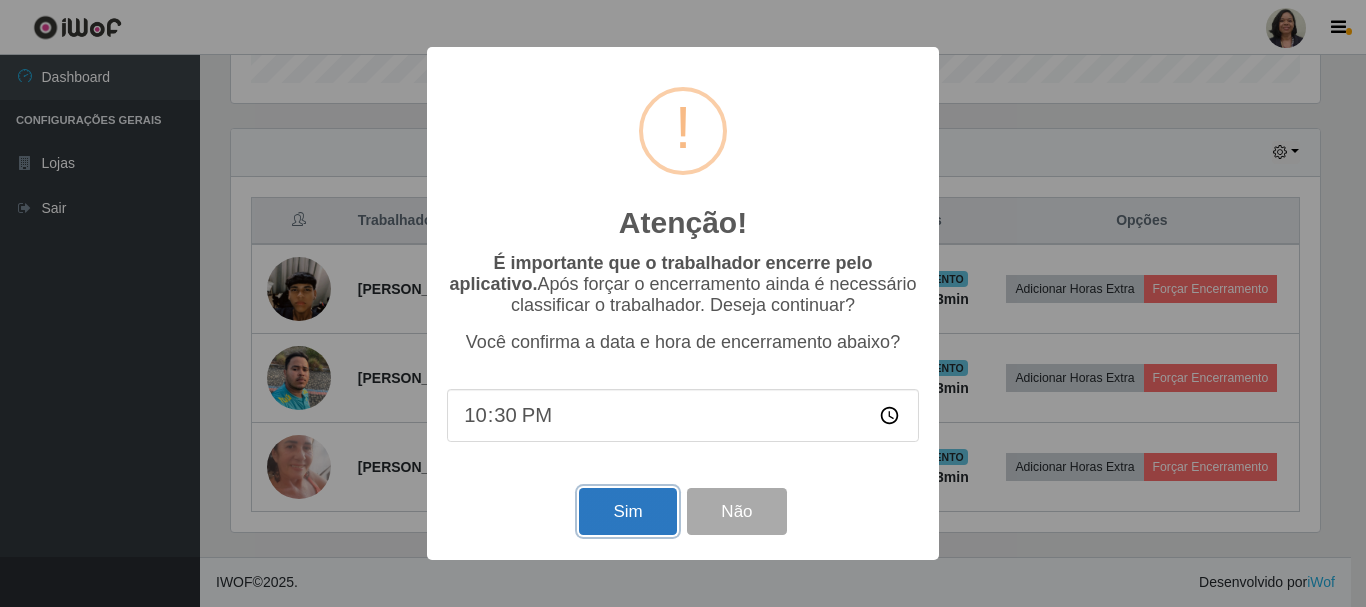 click on "Sim" at bounding box center (627, 511) 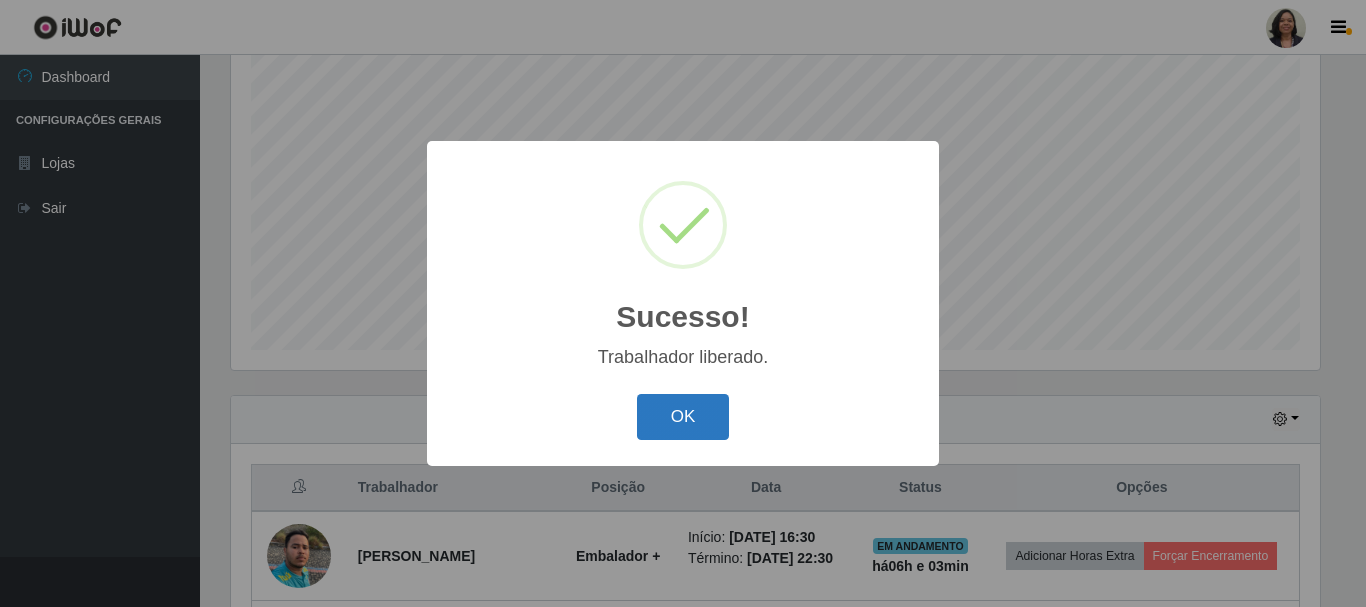 click on "OK" at bounding box center [683, 417] 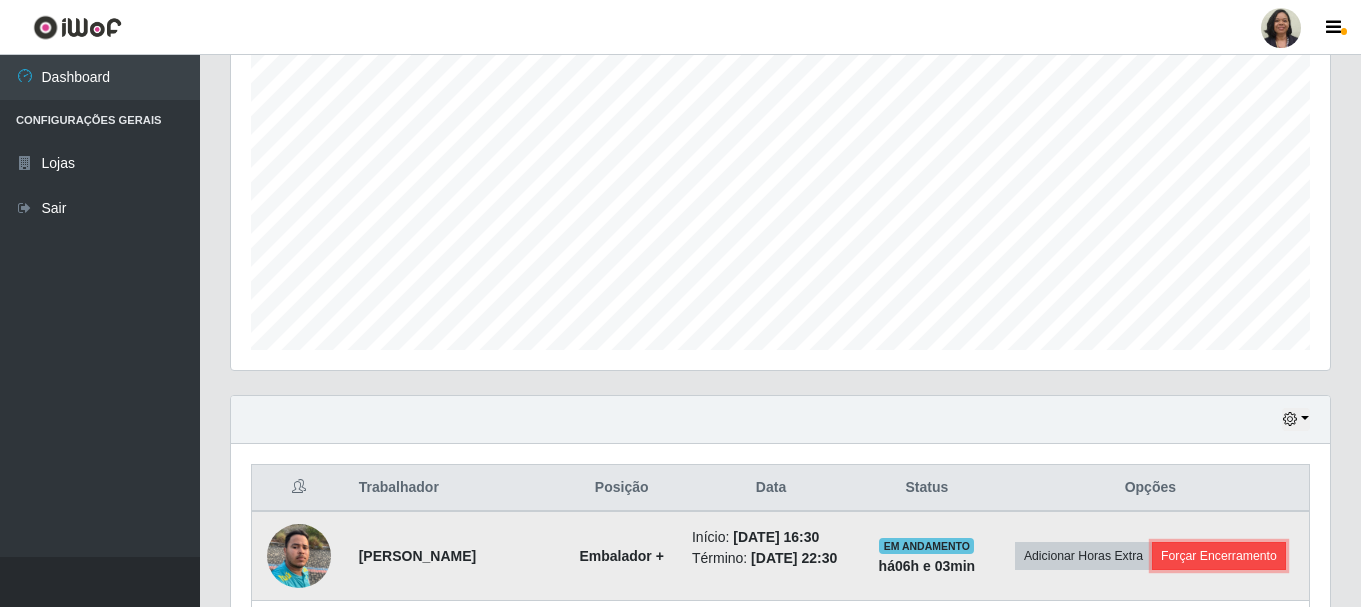 click on "Forçar Encerramento" at bounding box center (1219, 556) 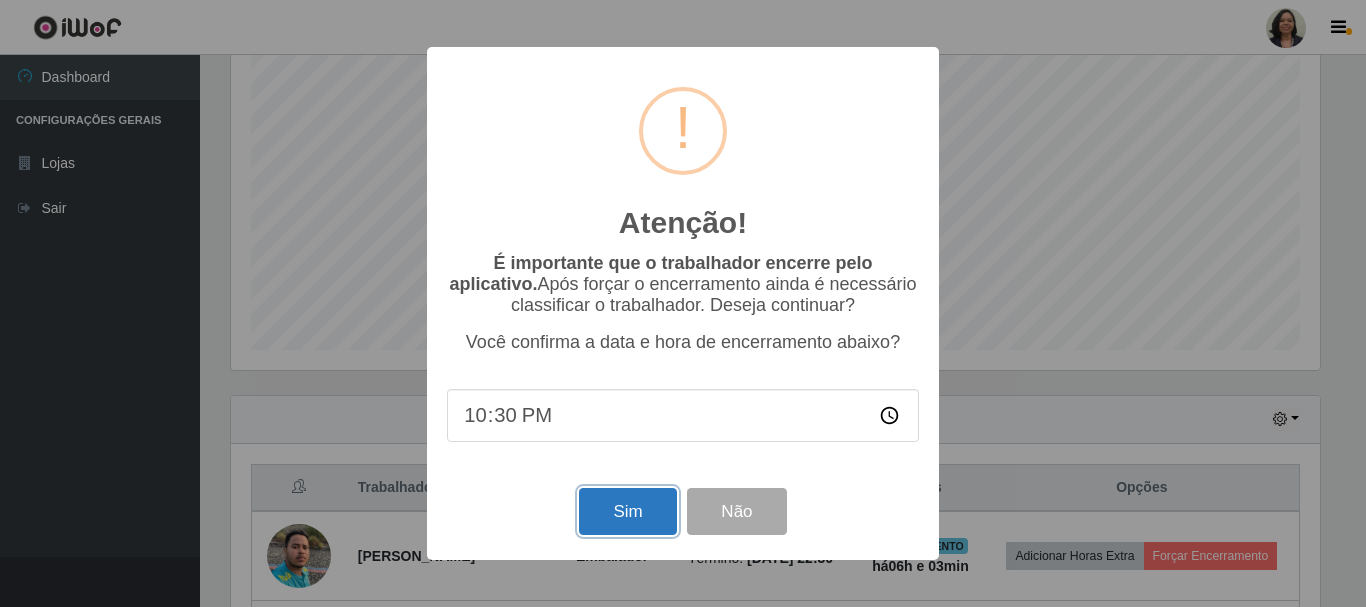 click on "Sim" at bounding box center [627, 511] 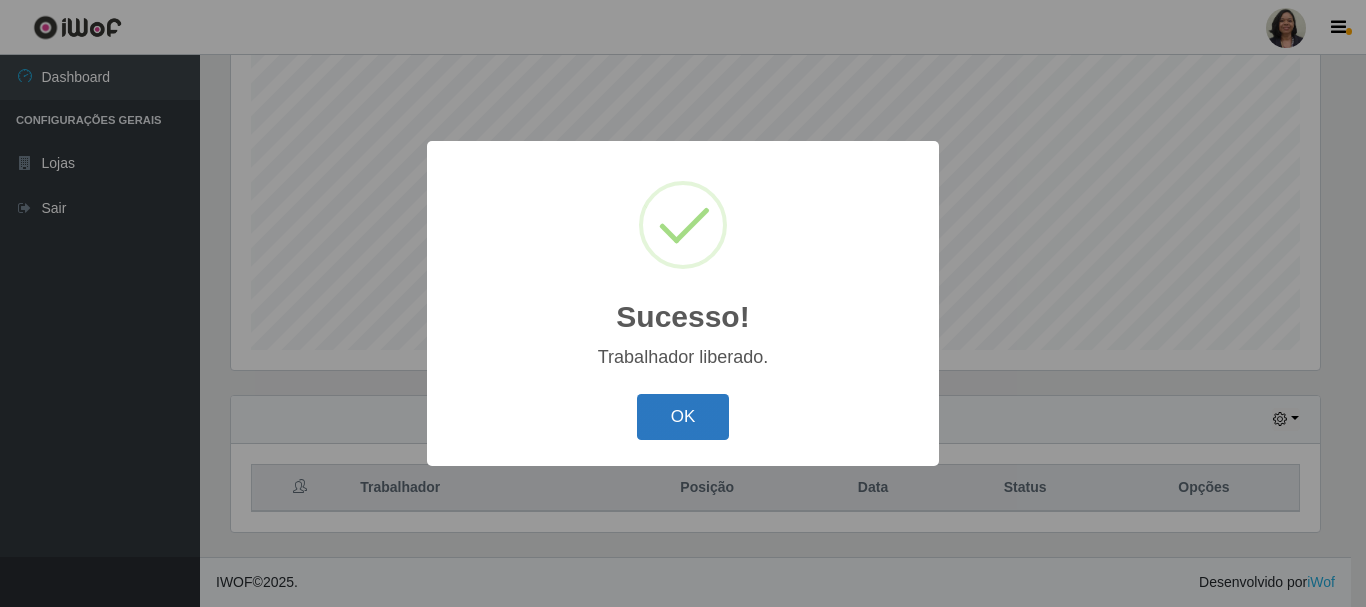 click on "OK" at bounding box center [683, 417] 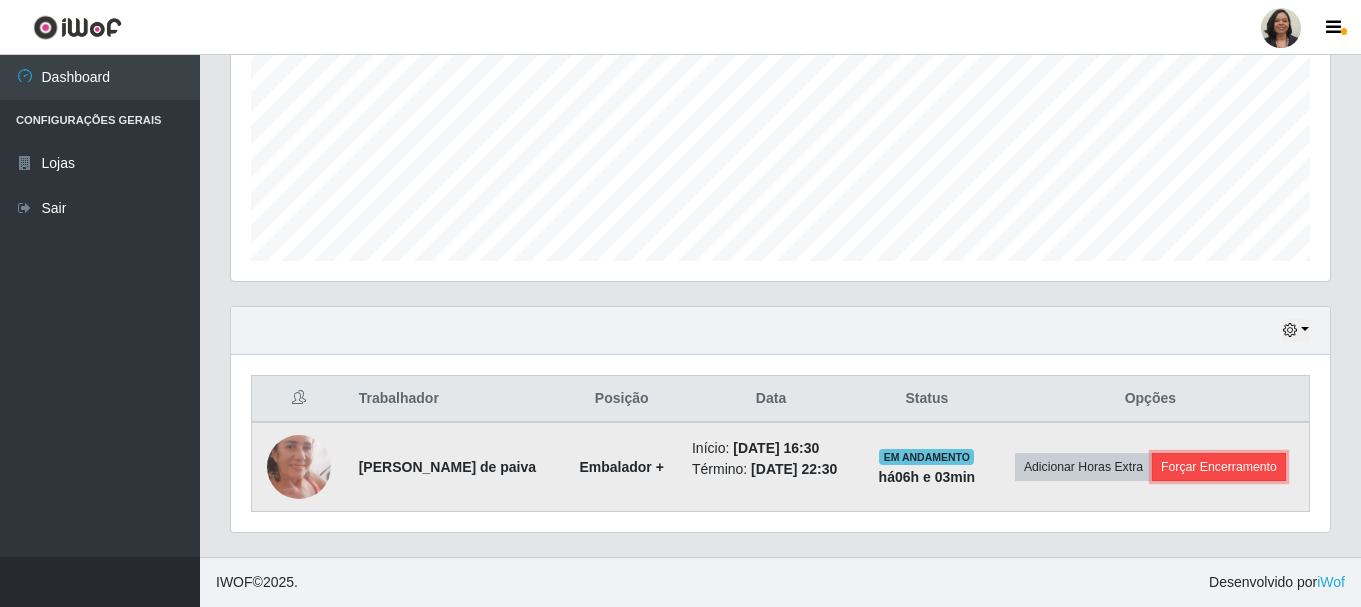 click on "Forçar Encerramento" at bounding box center (1219, 467) 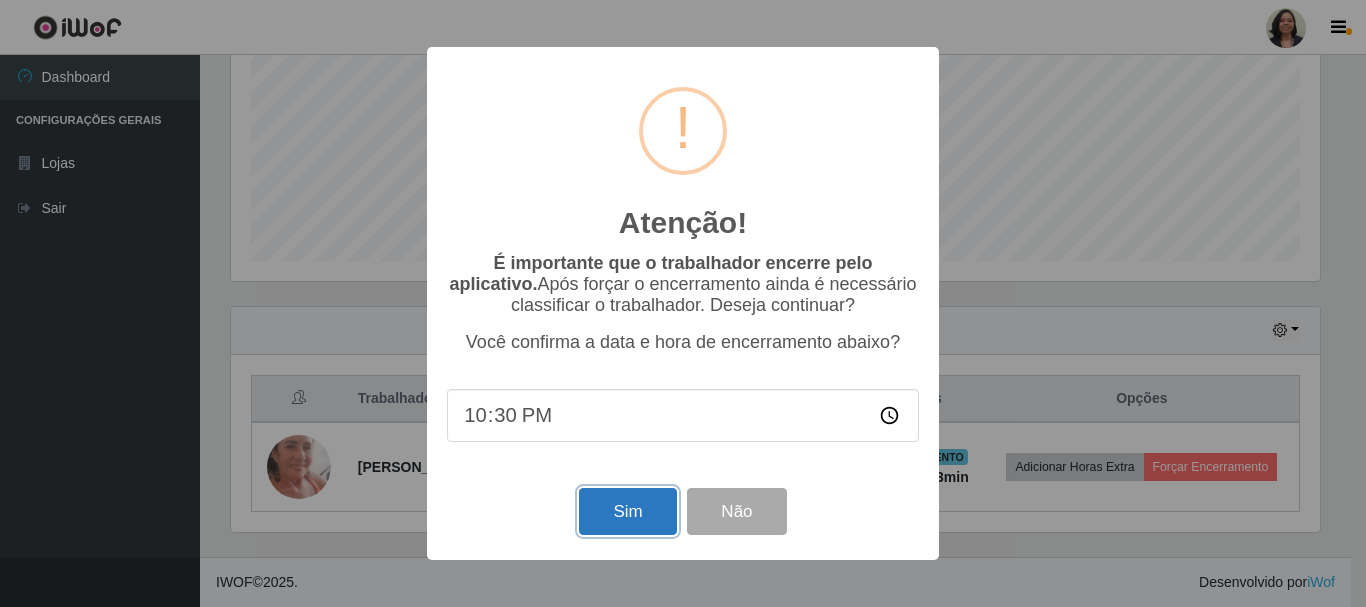click on "Sim" at bounding box center (627, 511) 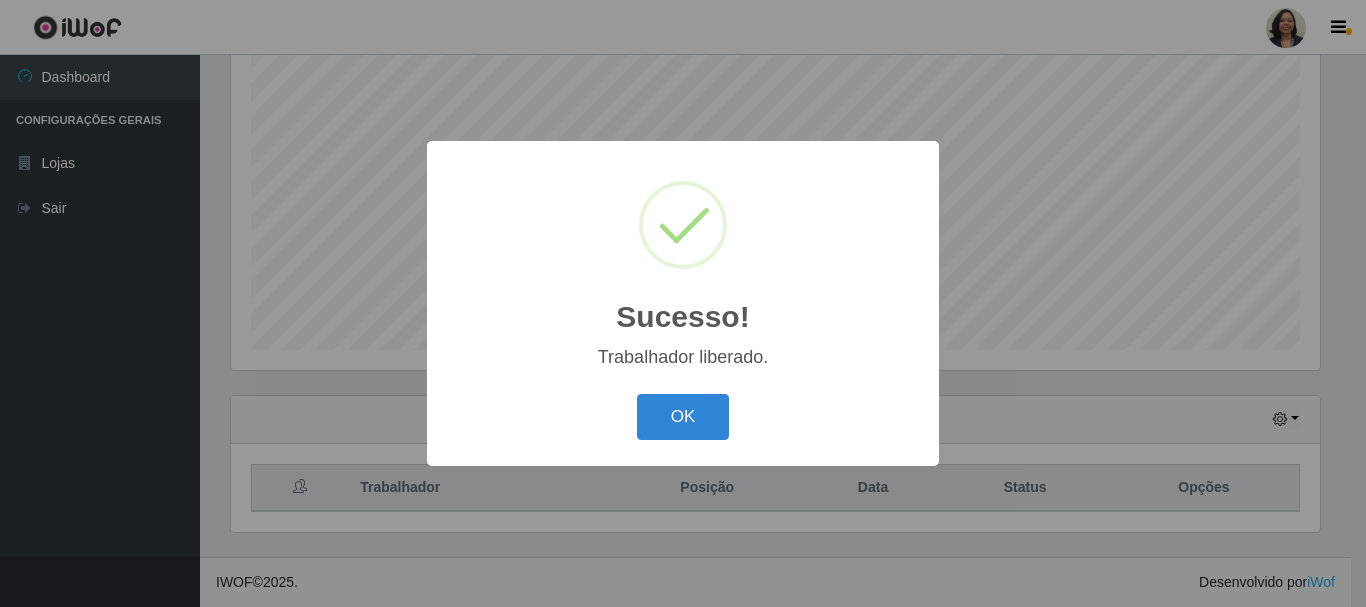 click on "OK Cancel" at bounding box center [683, 416] 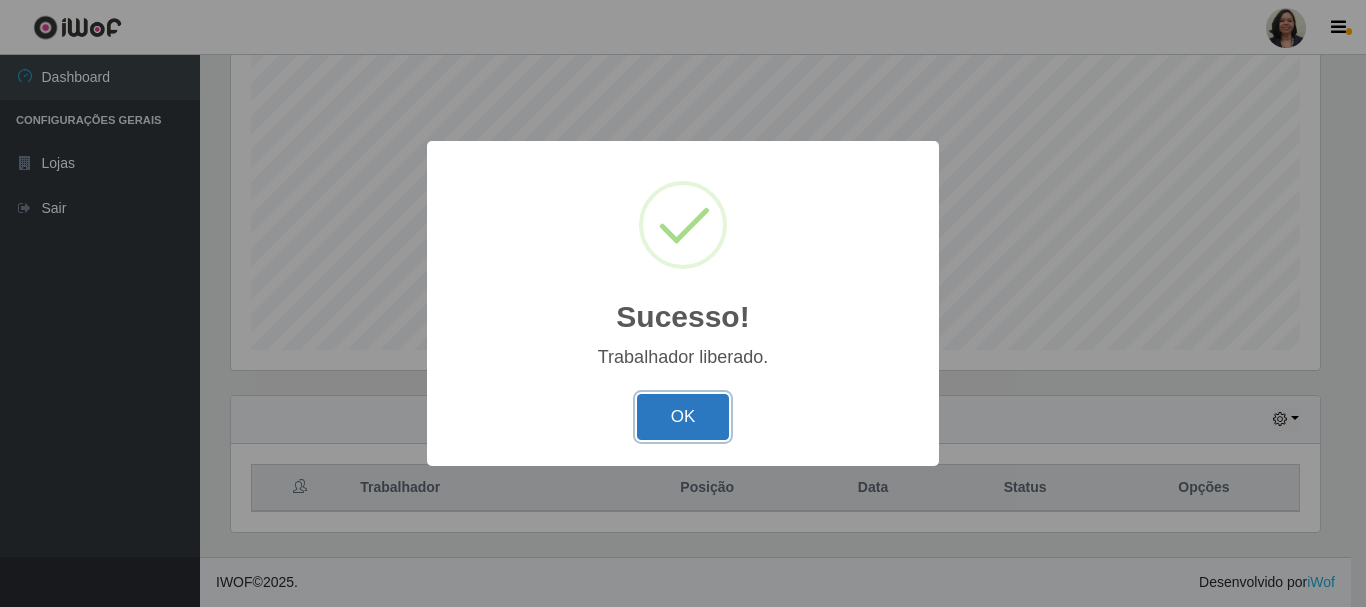 click on "OK" at bounding box center [683, 417] 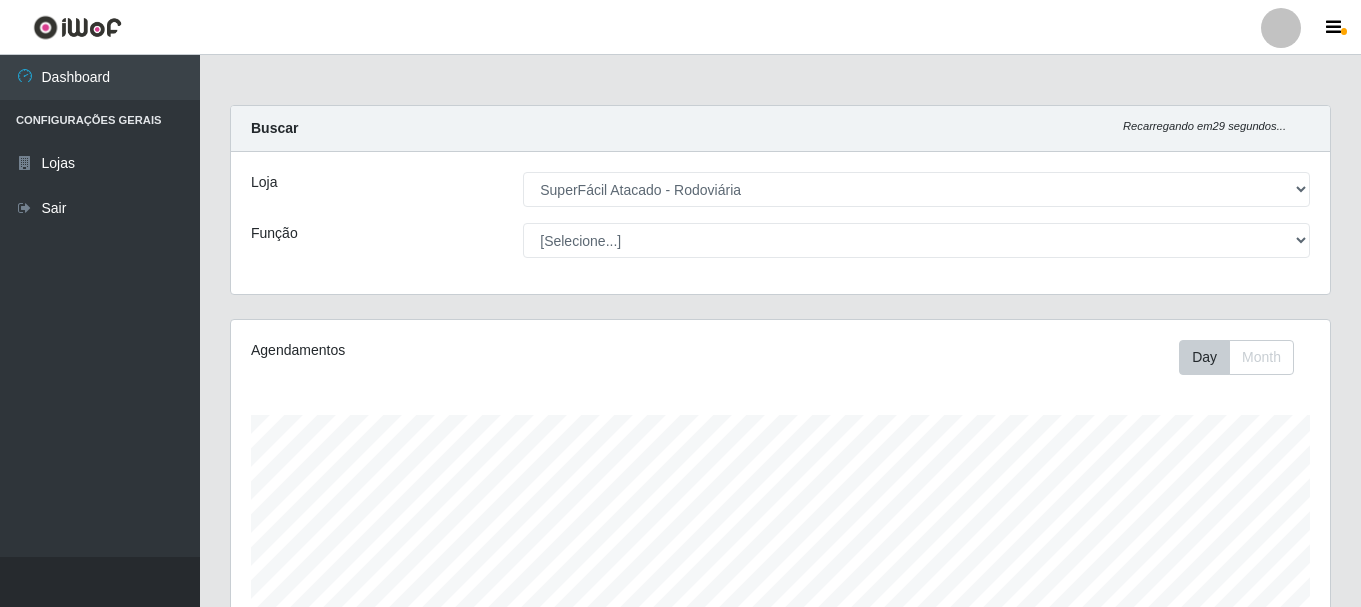 select on "400" 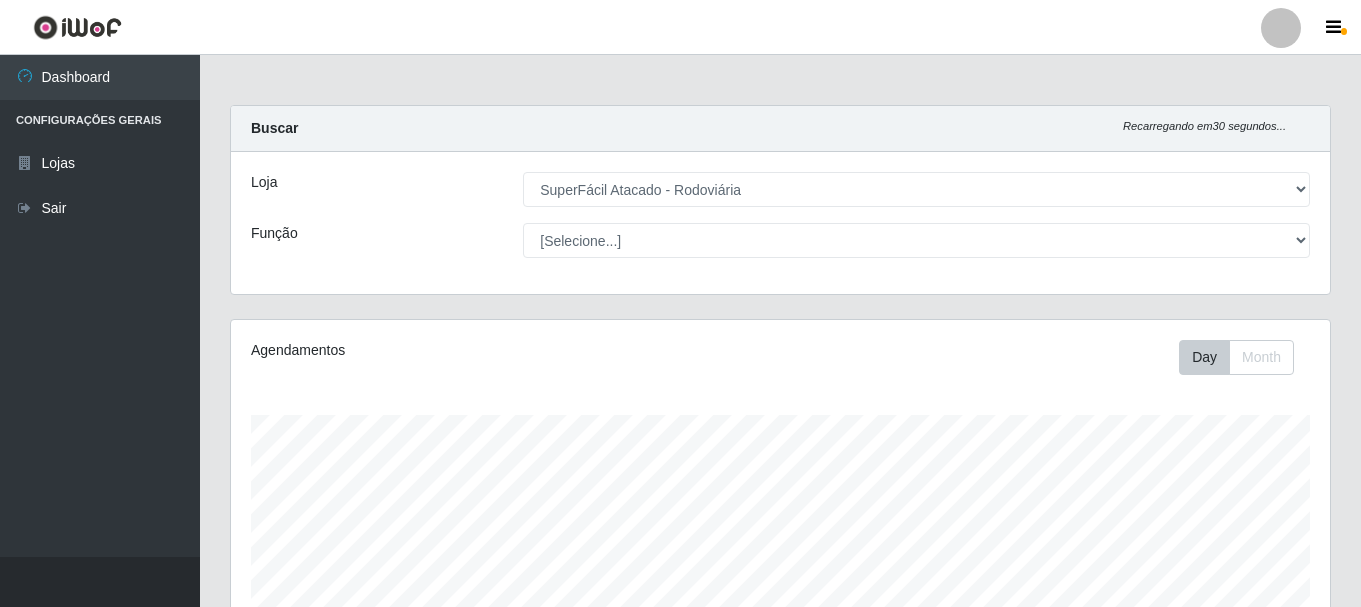 scroll, scrollTop: 0, scrollLeft: 0, axis: both 